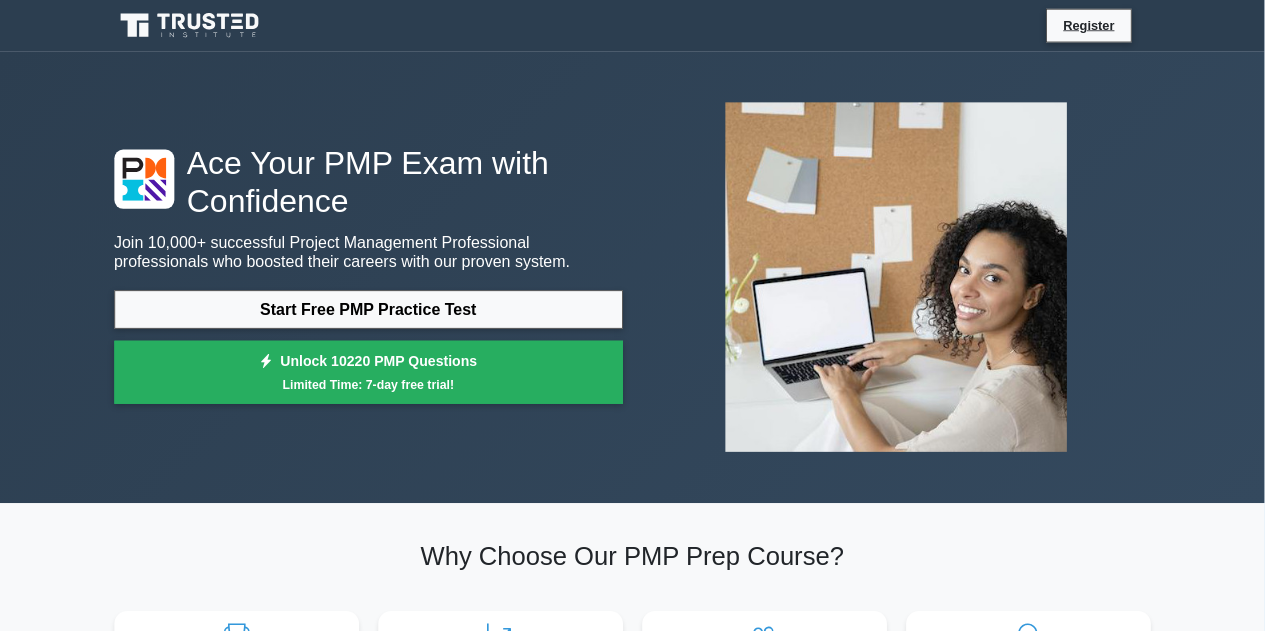 scroll, scrollTop: 0, scrollLeft: 0, axis: both 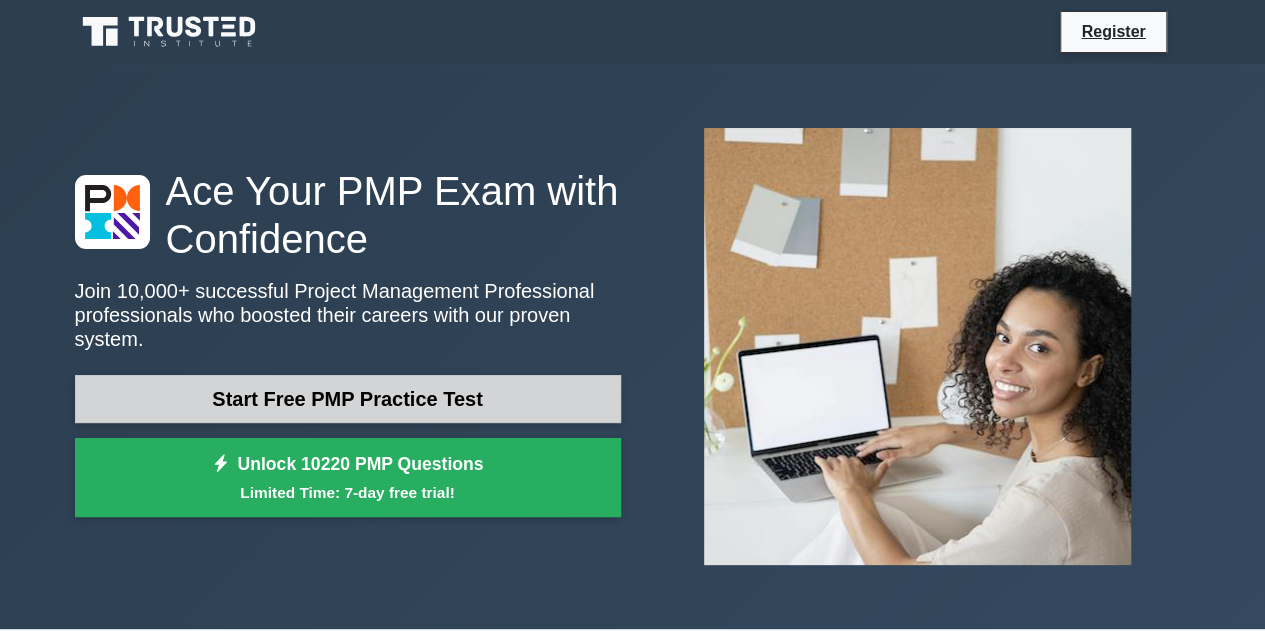 click on "Start Free PMP Practice Test" at bounding box center [348, 399] 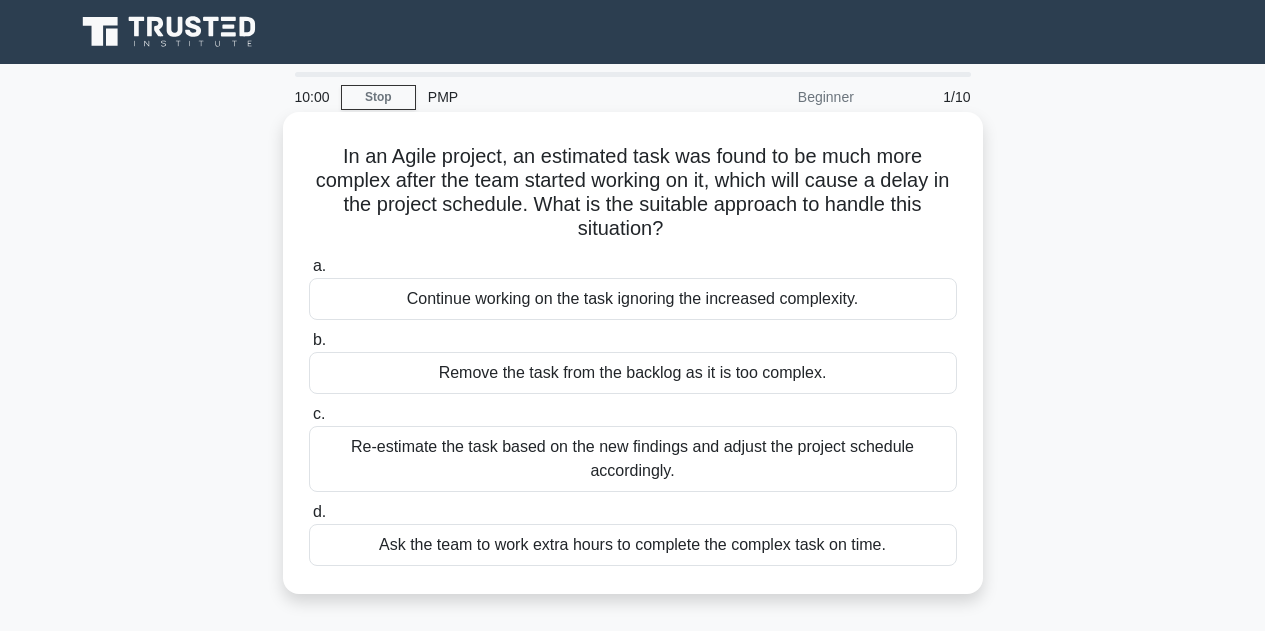scroll, scrollTop: 0, scrollLeft: 0, axis: both 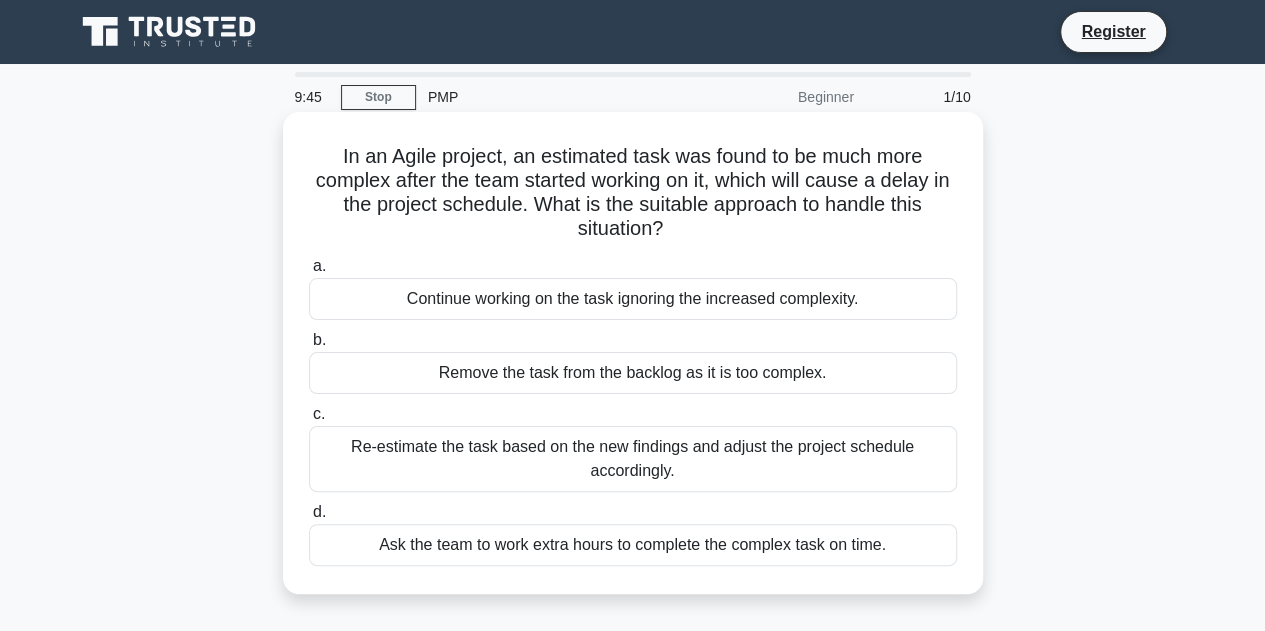 click on "Re-estimate the task based on the new findings and adjust the project schedule accordingly." at bounding box center (633, 459) 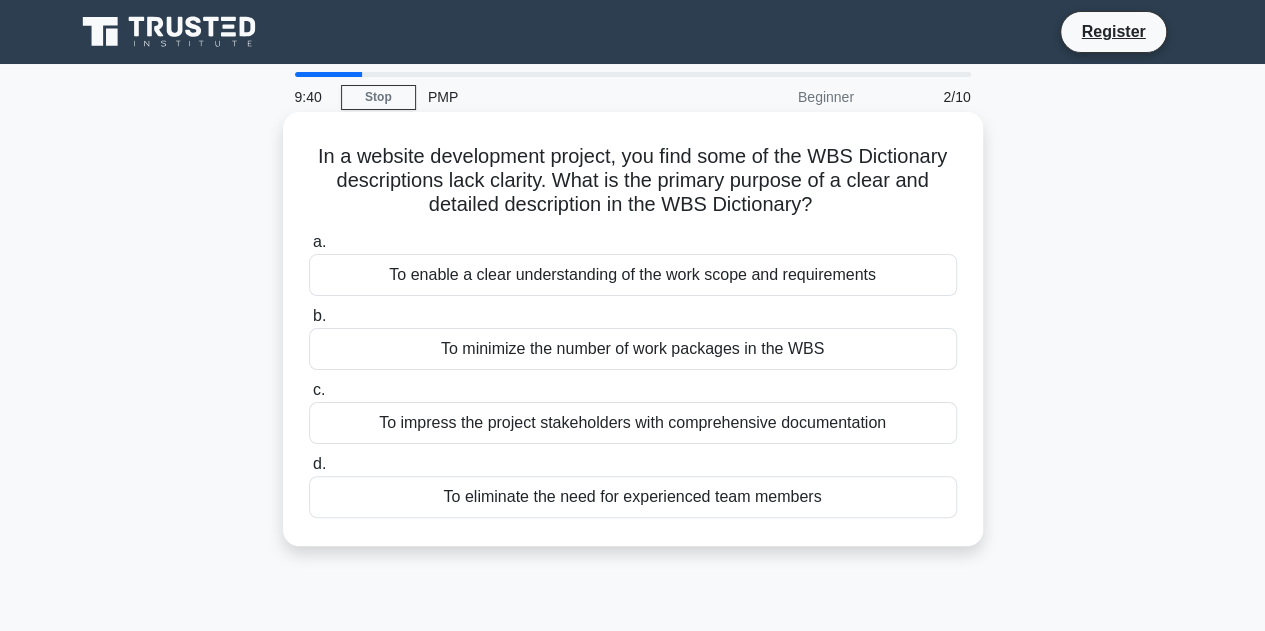 drag, startPoint x: 630, startPoint y: 165, endPoint x: 843, endPoint y: 220, distance: 219.98636 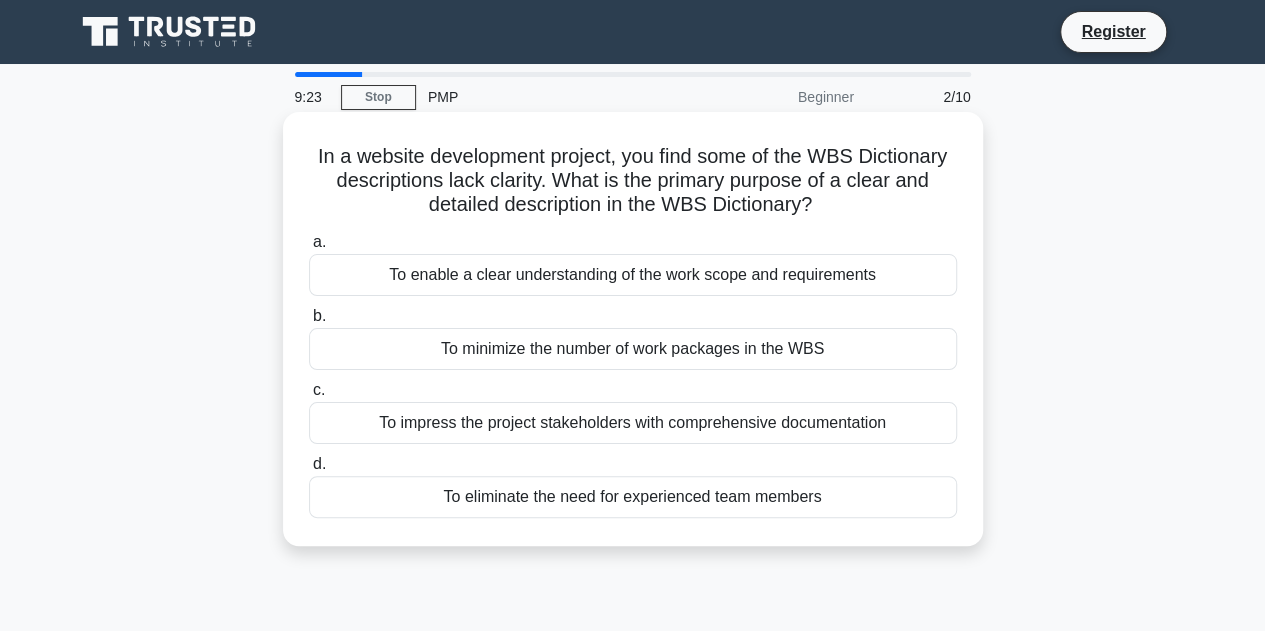 click on "To enable a clear understanding of the work scope and requirements" at bounding box center [633, 275] 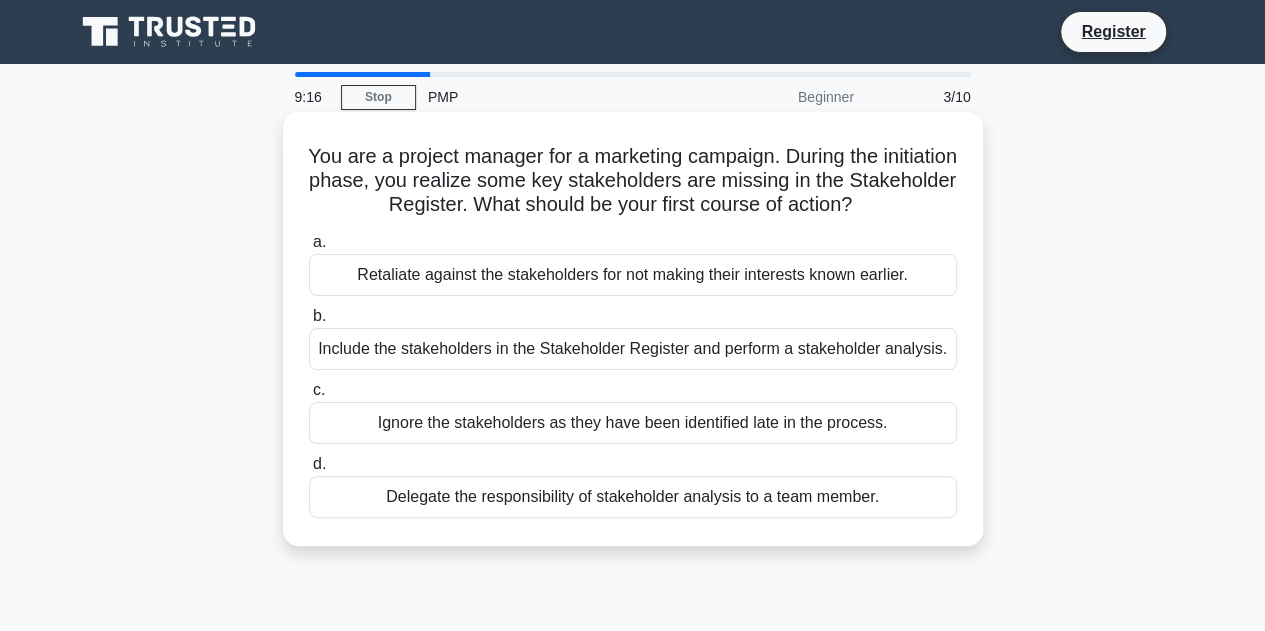 drag, startPoint x: 336, startPoint y: 154, endPoint x: 972, endPoint y: 201, distance: 637.73425 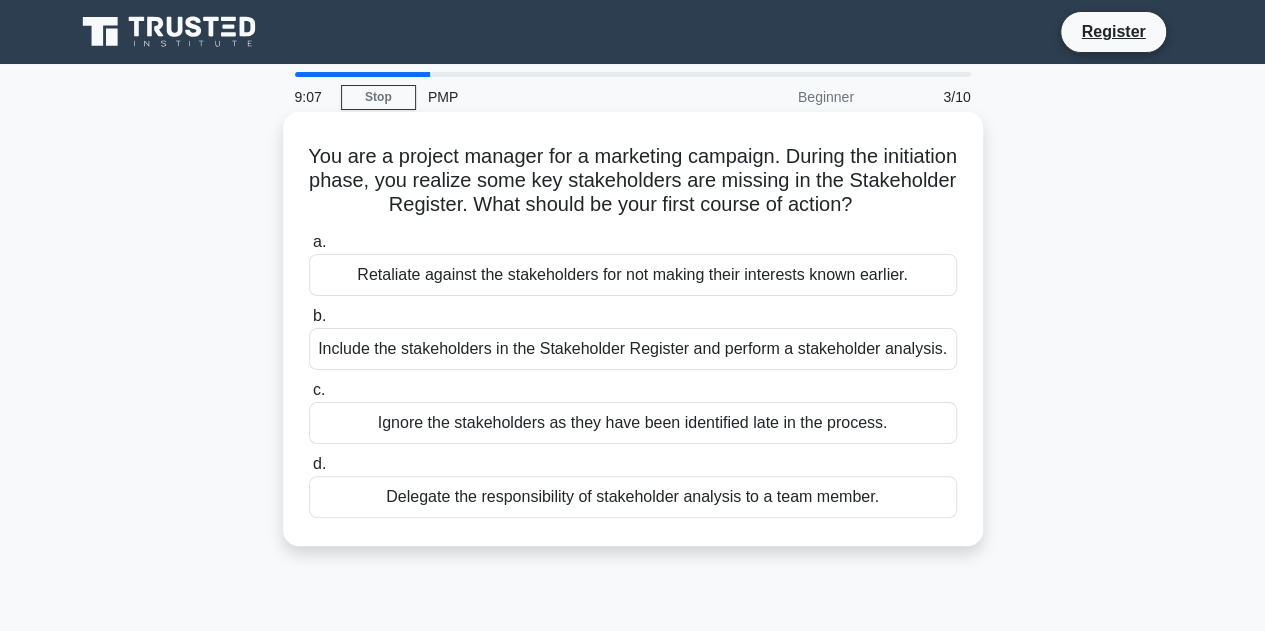 click on "Include the stakeholders in the Stakeholder Register and perform a stakeholder analysis." at bounding box center [633, 349] 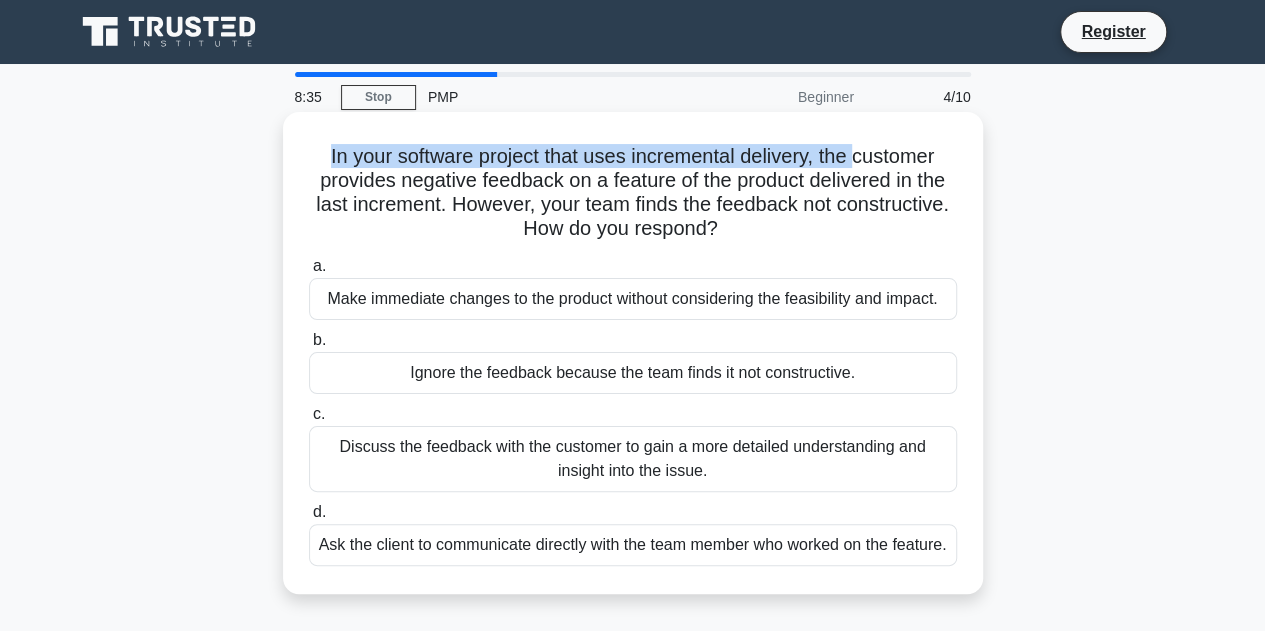 drag, startPoint x: 318, startPoint y: 159, endPoint x: 859, endPoint y: 151, distance: 541.05914 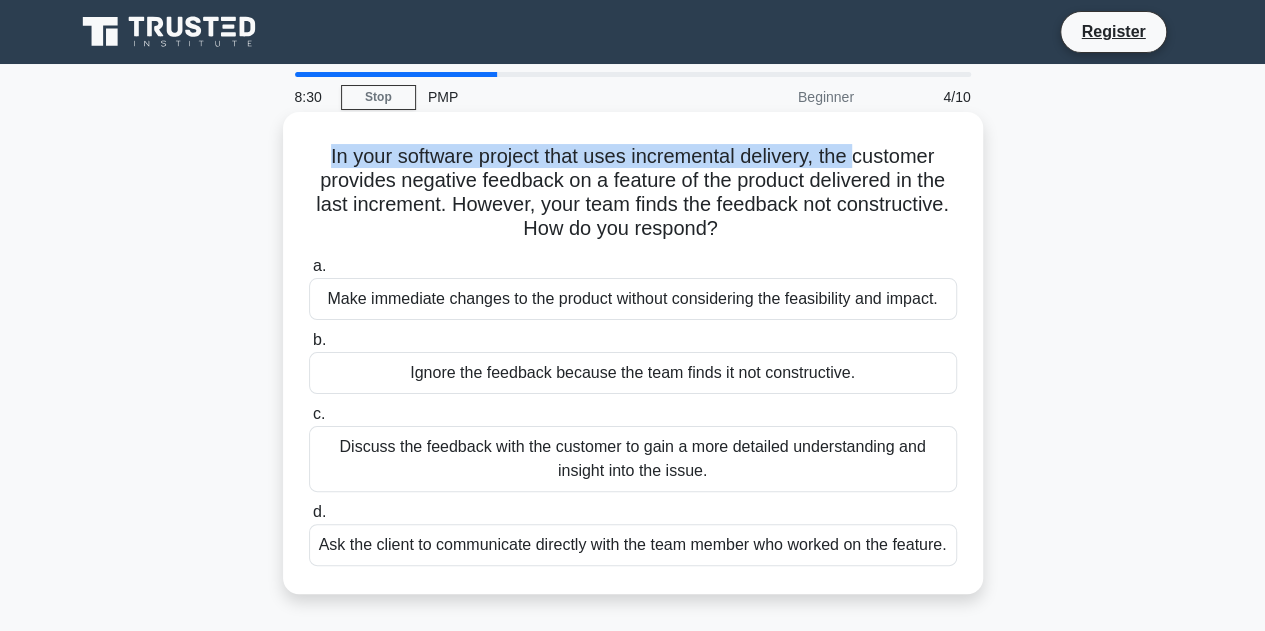 drag, startPoint x: 550, startPoint y: 187, endPoint x: 787, endPoint y: 224, distance: 239.8708 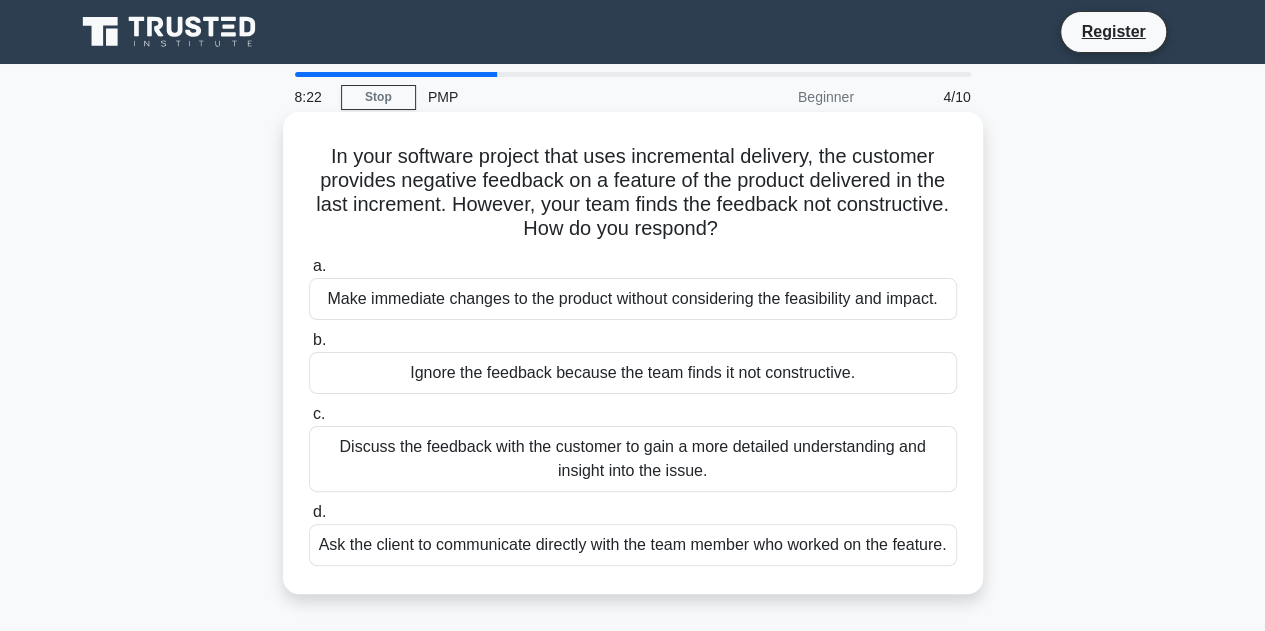 click on "Discuss the feedback with the customer to gain a more detailed understanding and insight into the issue." at bounding box center (633, 459) 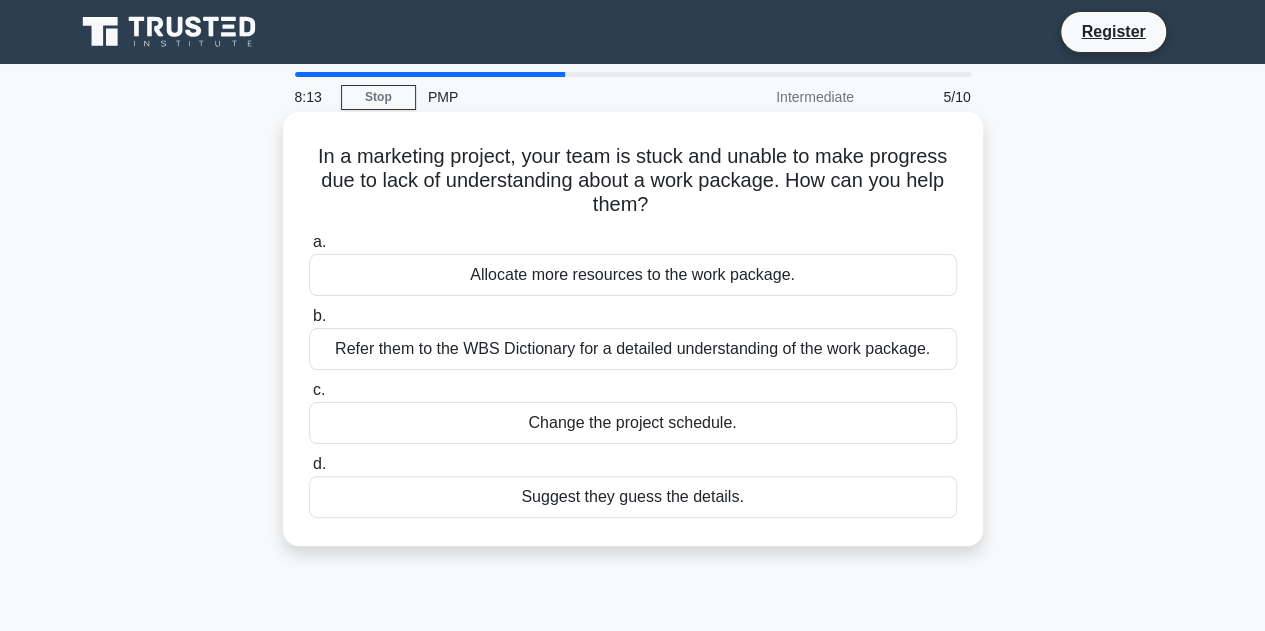 drag, startPoint x: 520, startPoint y: 157, endPoint x: 786, endPoint y: 200, distance: 269.45316 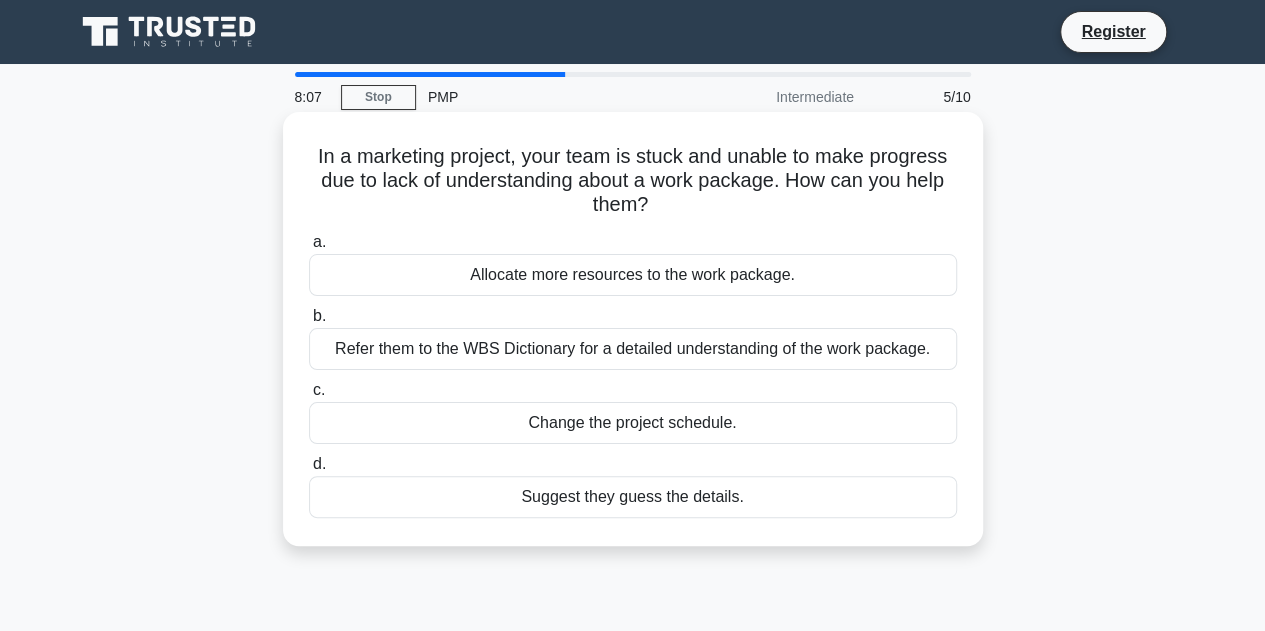 click on "Refer them to the WBS Dictionary for a detailed understanding of the work package." at bounding box center (633, 349) 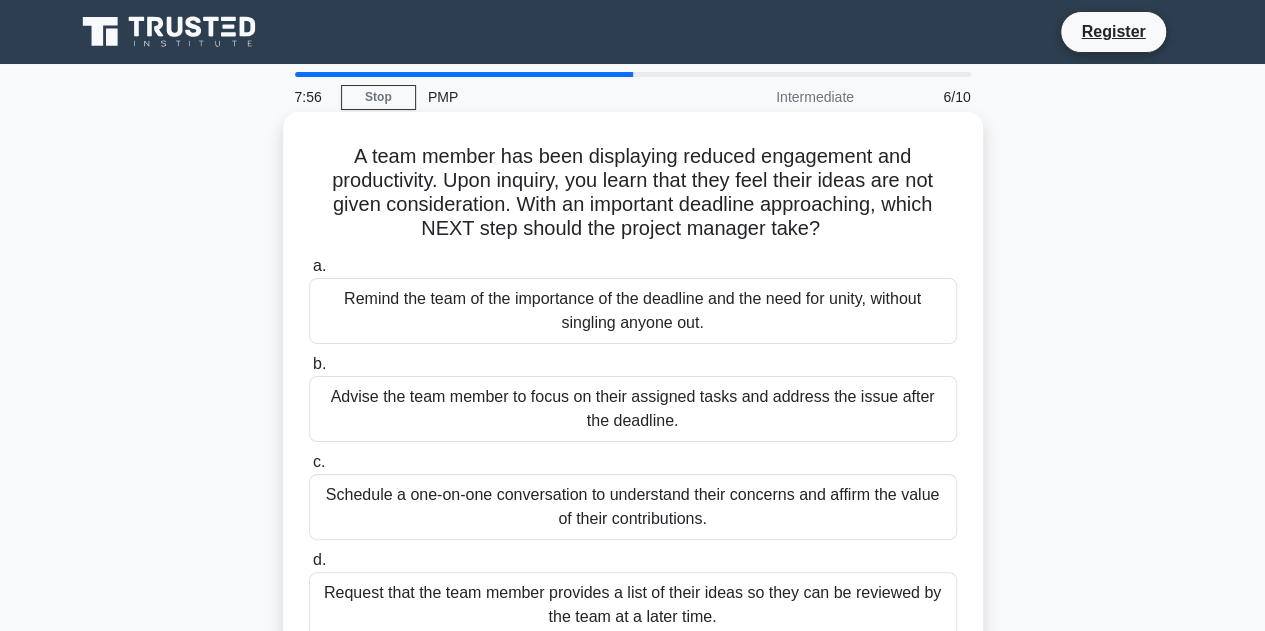 drag, startPoint x: 587, startPoint y: 157, endPoint x: 974, endPoint y: 235, distance: 394.78223 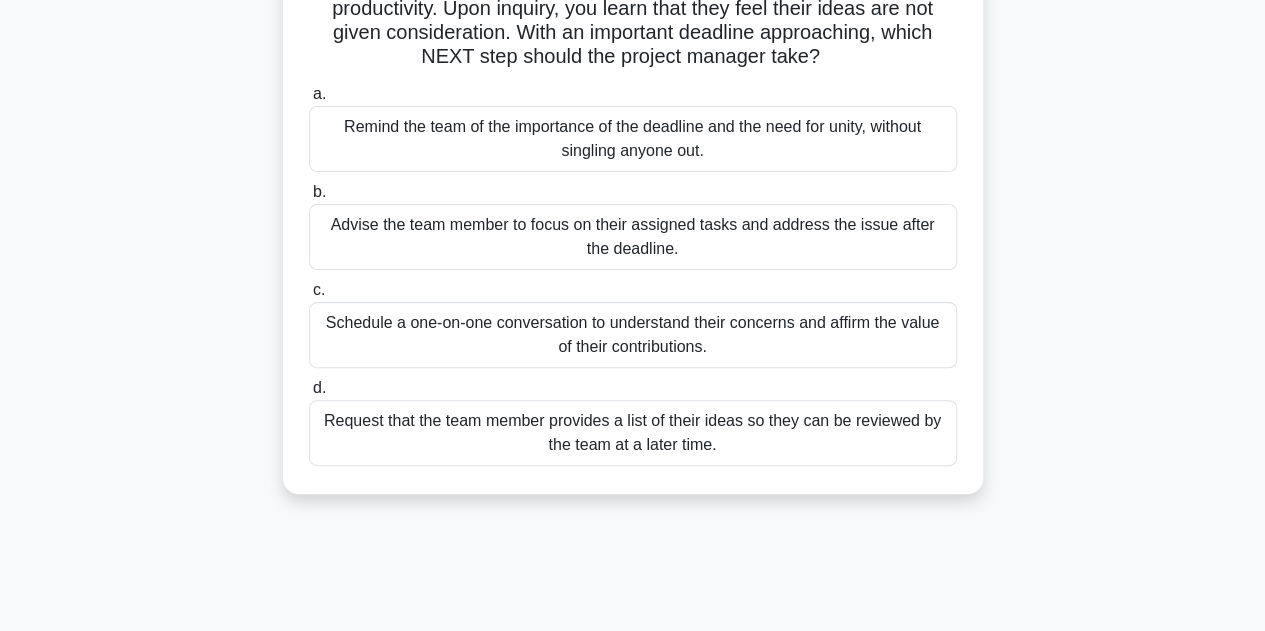 scroll, scrollTop: 200, scrollLeft: 0, axis: vertical 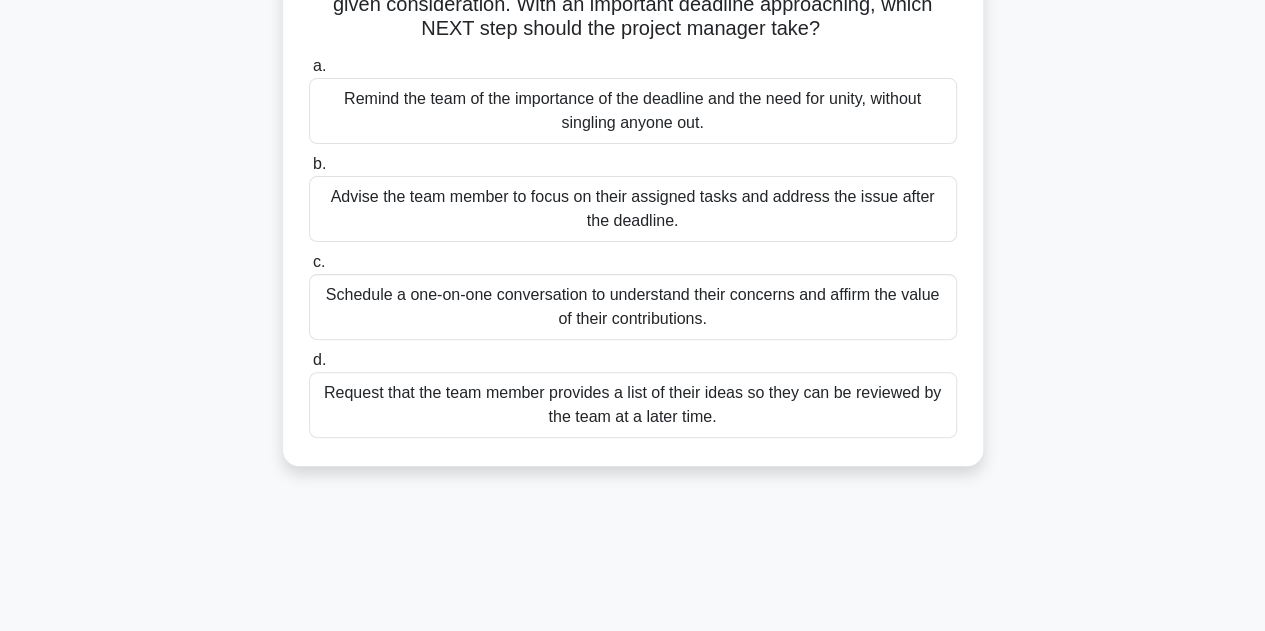 click on "Schedule a one-on-one conversation to understand their concerns and affirm the value of their contributions." at bounding box center (633, 307) 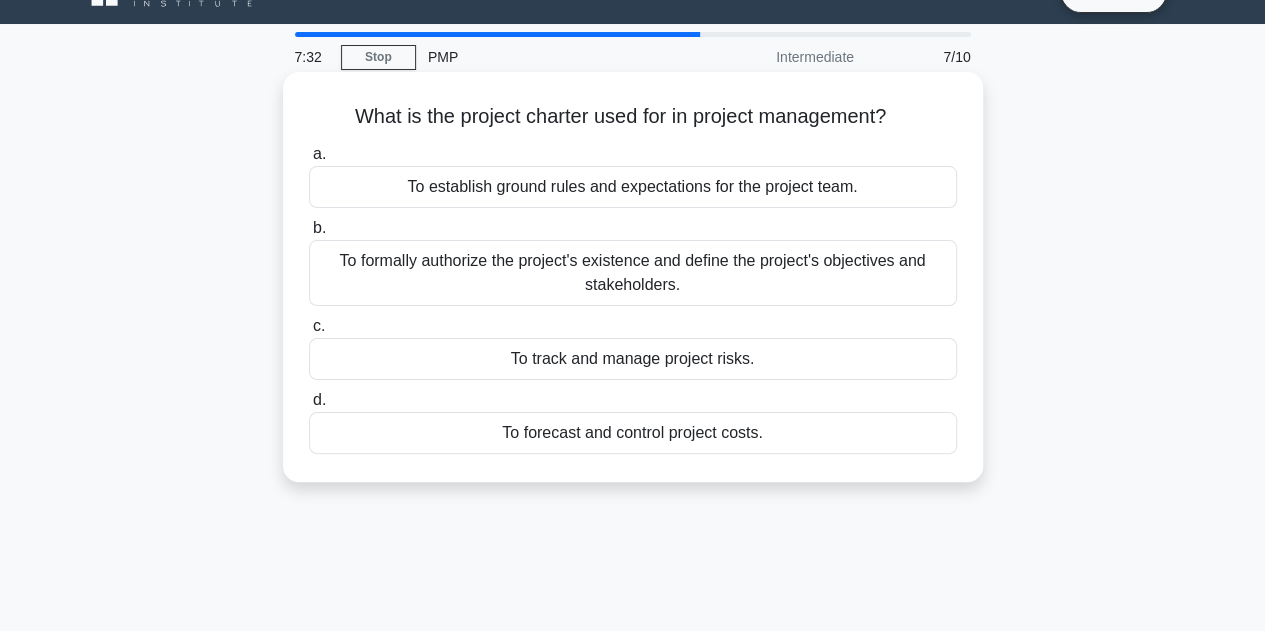 scroll, scrollTop: 0, scrollLeft: 0, axis: both 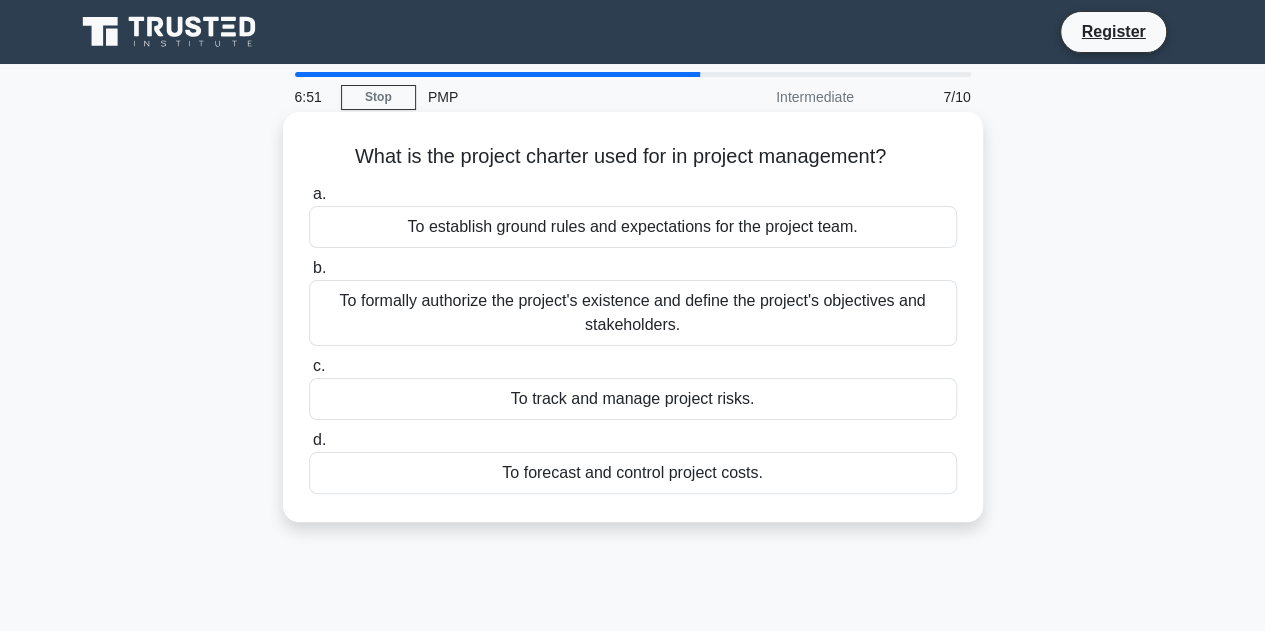 click on "To formally authorize the project's existence and define the project's objectives and stakeholders." at bounding box center (633, 313) 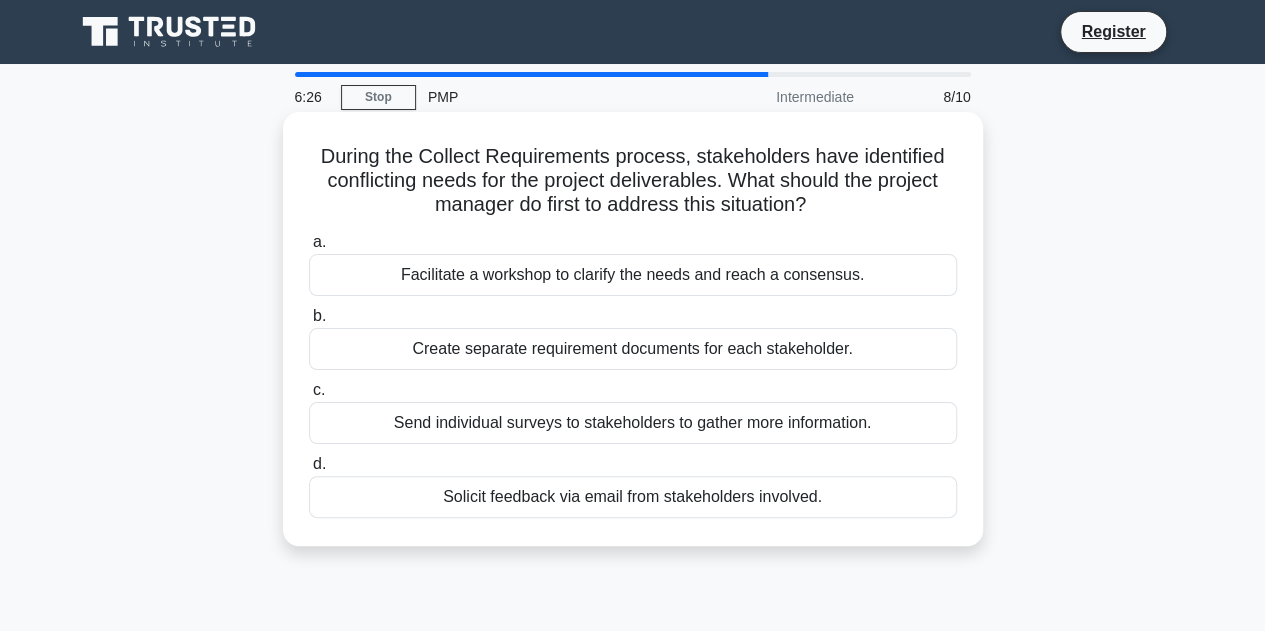 drag, startPoint x: 315, startPoint y: 189, endPoint x: 926, endPoint y: 218, distance: 611.6878 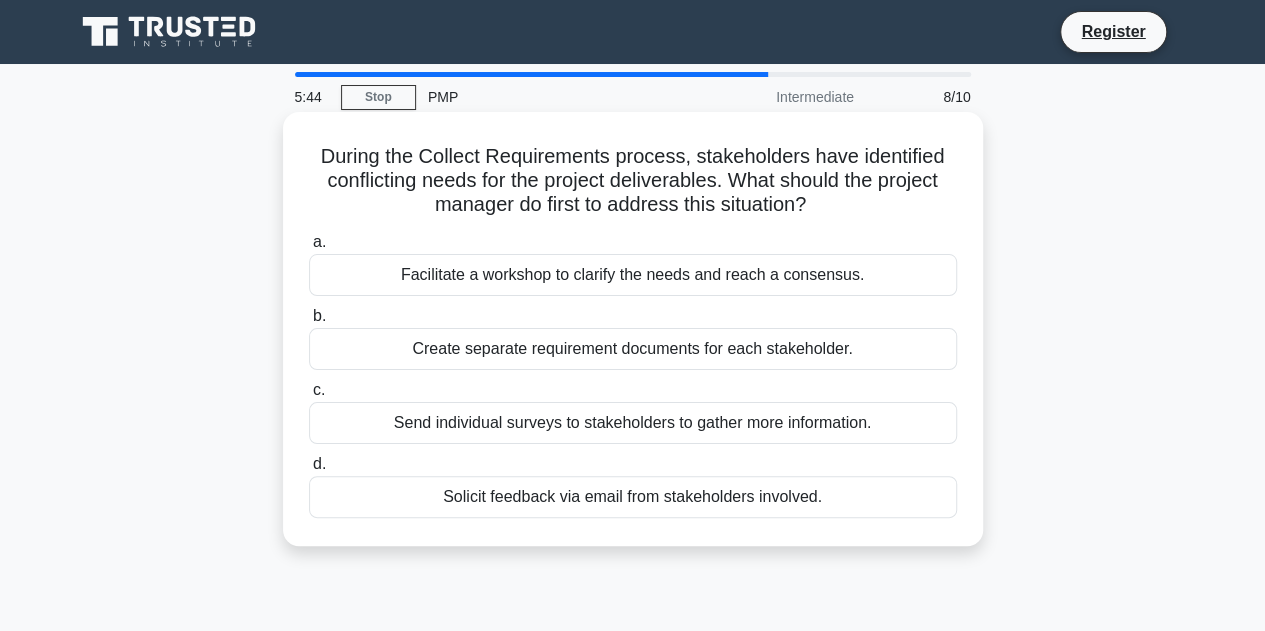 click on "Send individual surveys to stakeholders to gather more information." at bounding box center [633, 423] 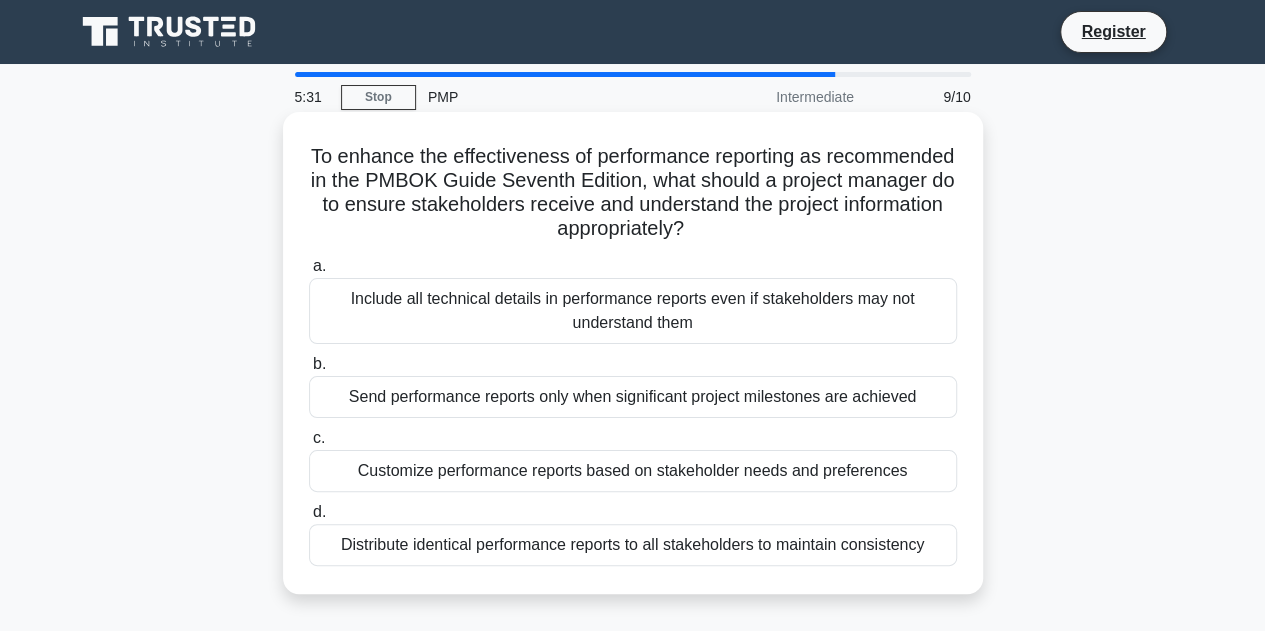 drag, startPoint x: 360, startPoint y: 163, endPoint x: 818, endPoint y: 231, distance: 463.0205 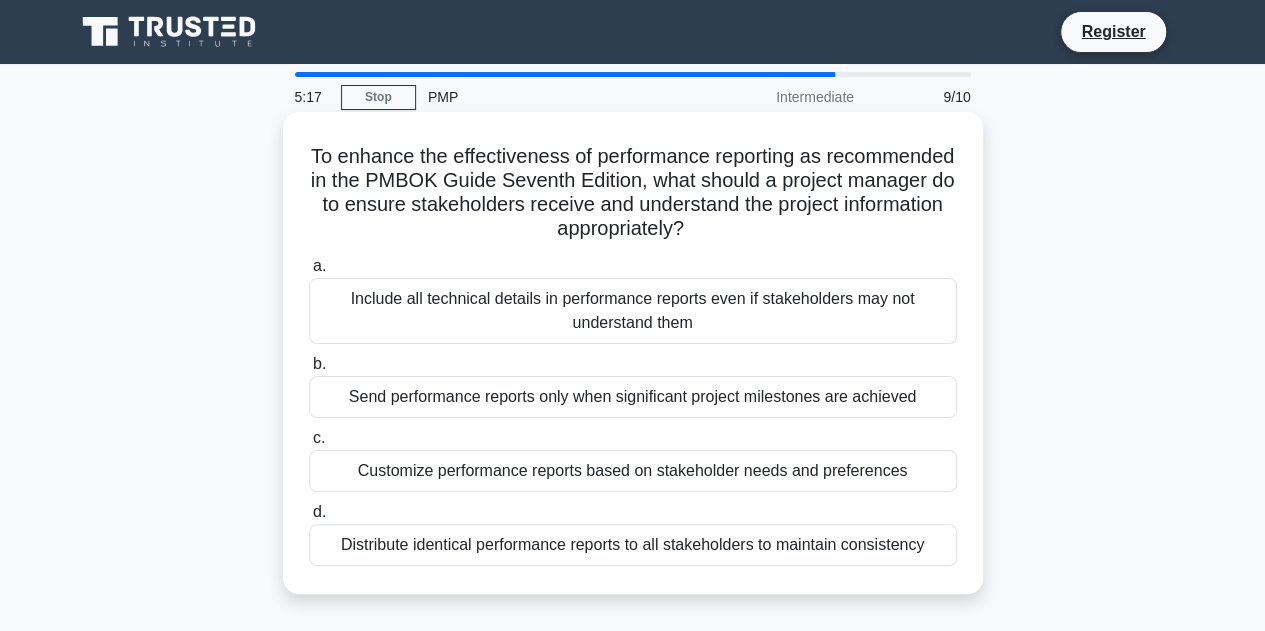 click on "To enhance the effectiveness of performance reporting as recommended in the PMBOK Guide Seventh Edition, what should a project manager do to ensure stakeholders receive and understand the project information appropriately?
.spinner_0XTQ{transform-origin:center;animation:spinner_y6GP .75s linear infinite}@keyframes spinner_y6GP{100%{transform:rotate(360deg)}}" at bounding box center [633, 193] 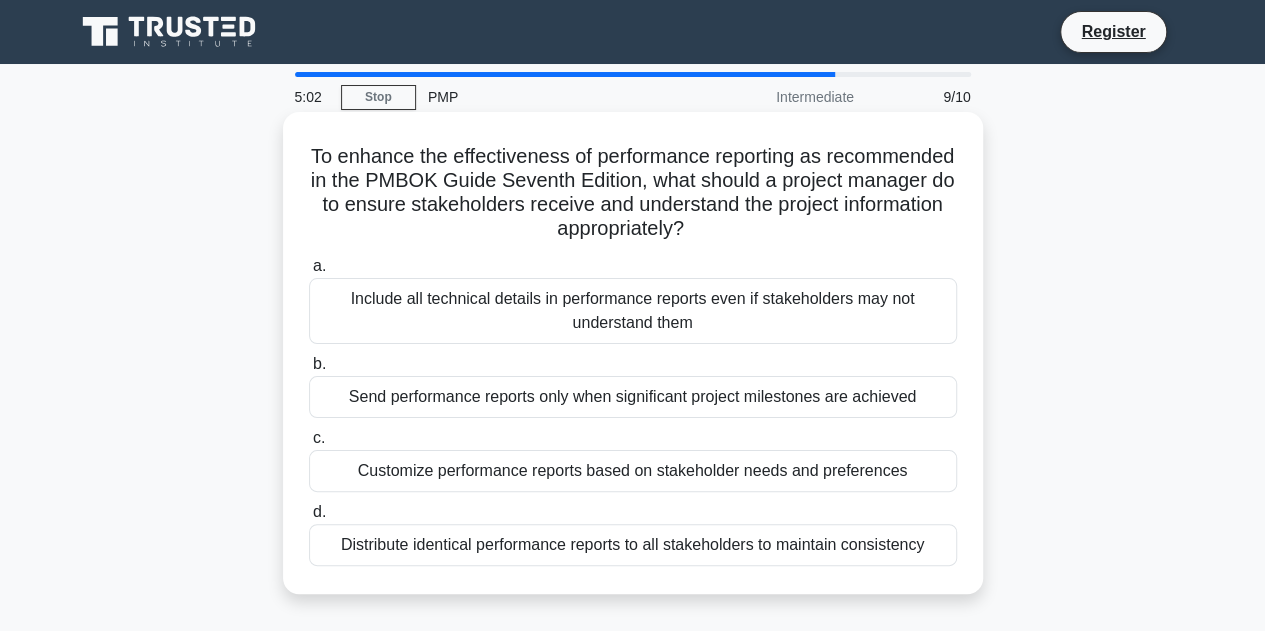 click on "Include all technical details in performance reports even if stakeholders may not understand them" at bounding box center [633, 311] 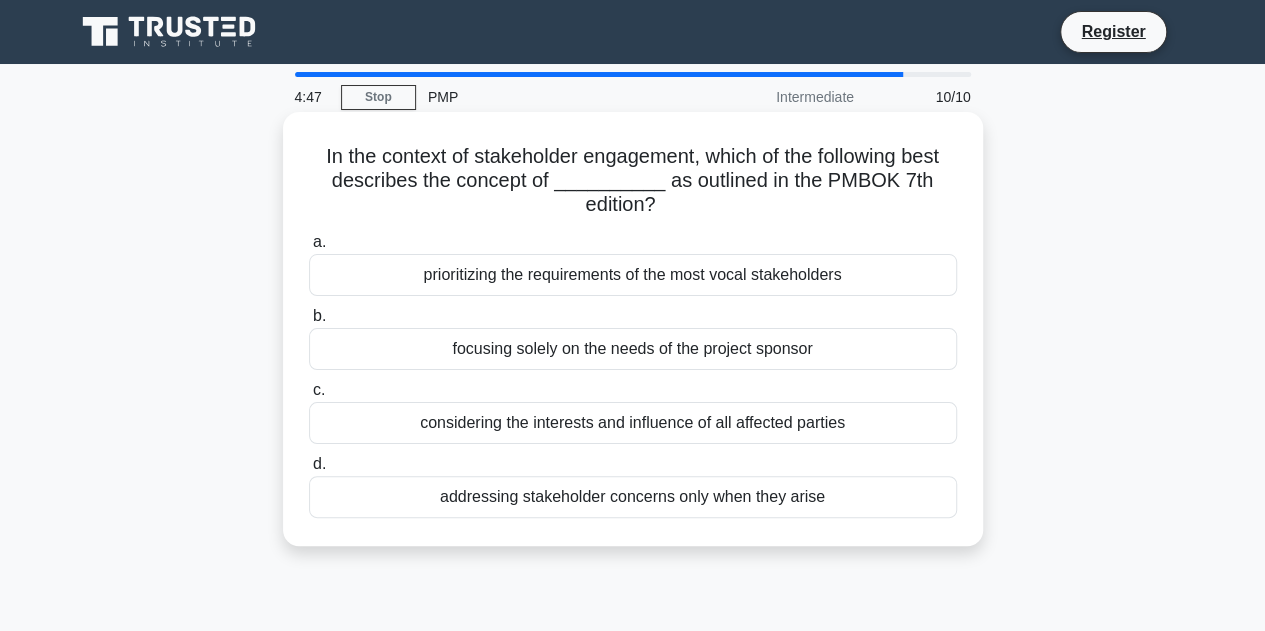 drag, startPoint x: 314, startPoint y: 155, endPoint x: 740, endPoint y: 222, distance: 431.2366 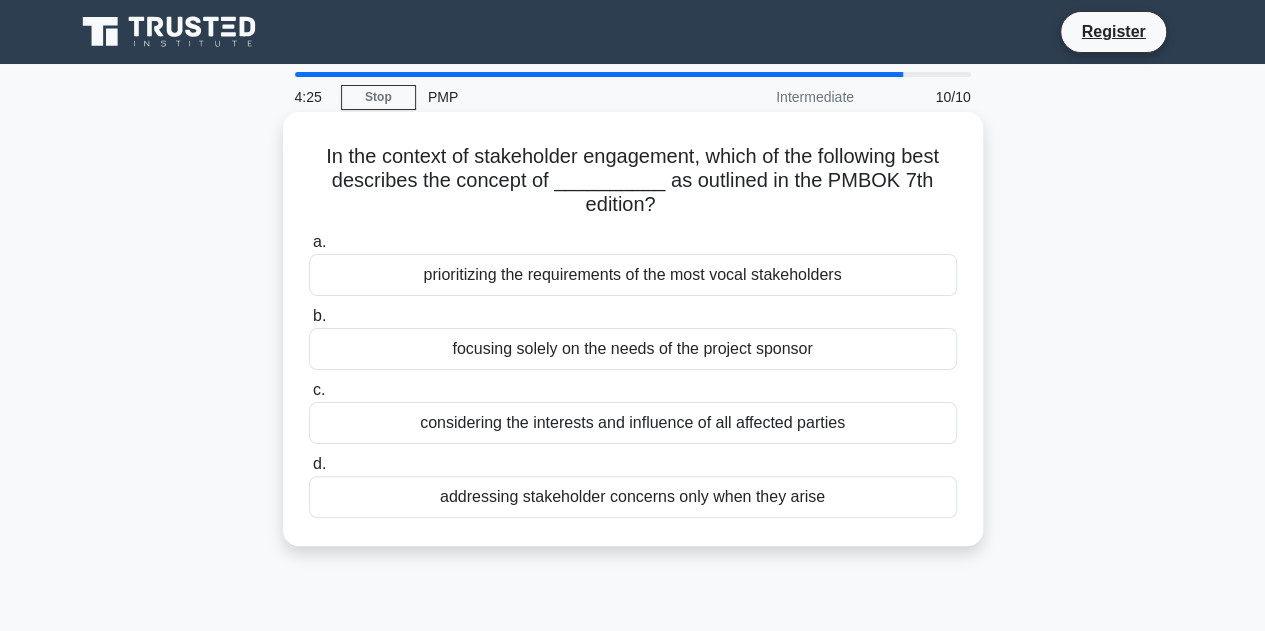 click on "prioritizing the requirements of the most vocal stakeholders" at bounding box center [633, 275] 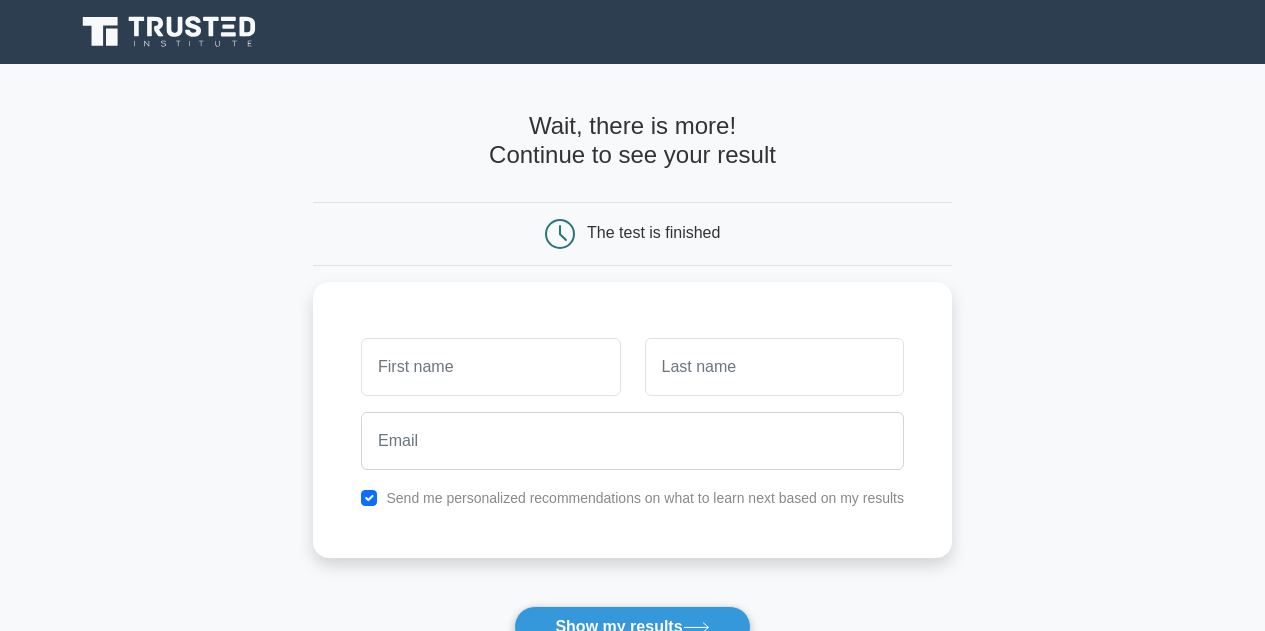 scroll, scrollTop: 0, scrollLeft: 0, axis: both 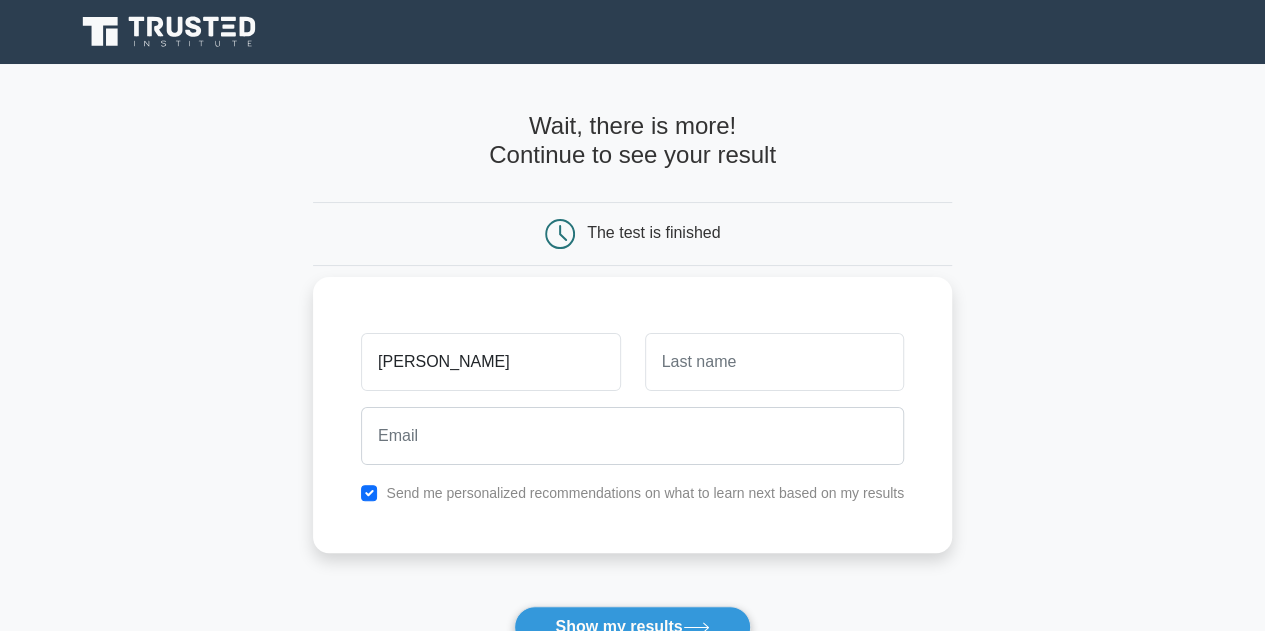 type on "apoorva" 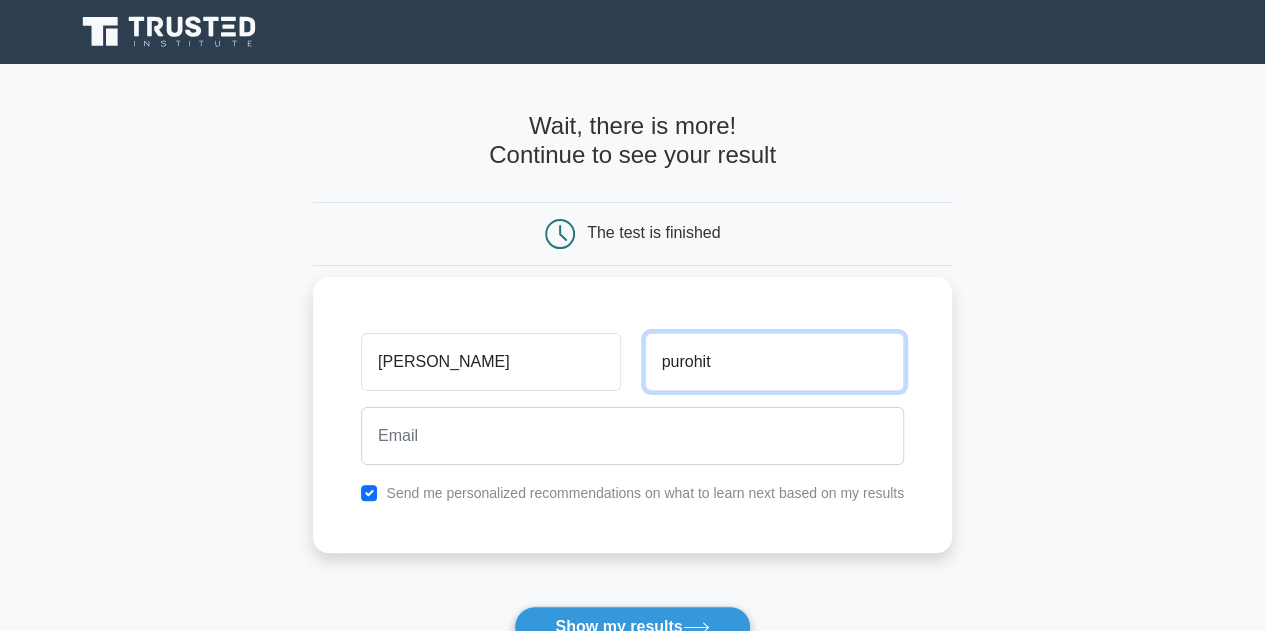 type on "purohit" 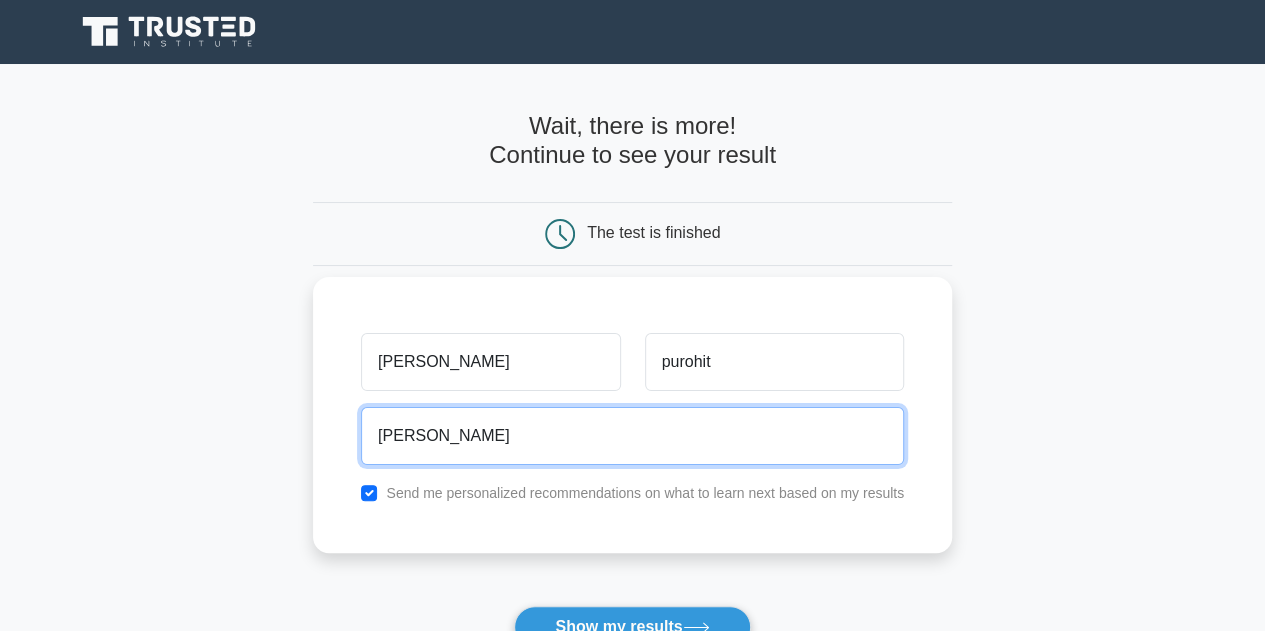 type on "apoorva19890@gmail.com" 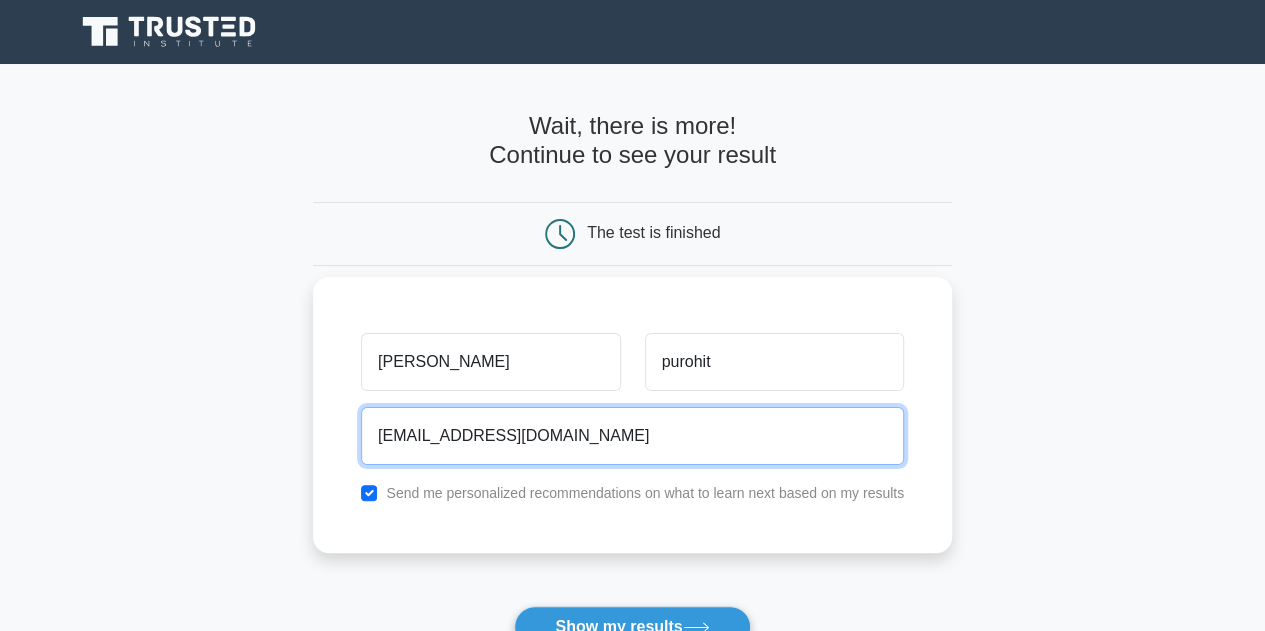 click on "Show my results" at bounding box center [632, 627] 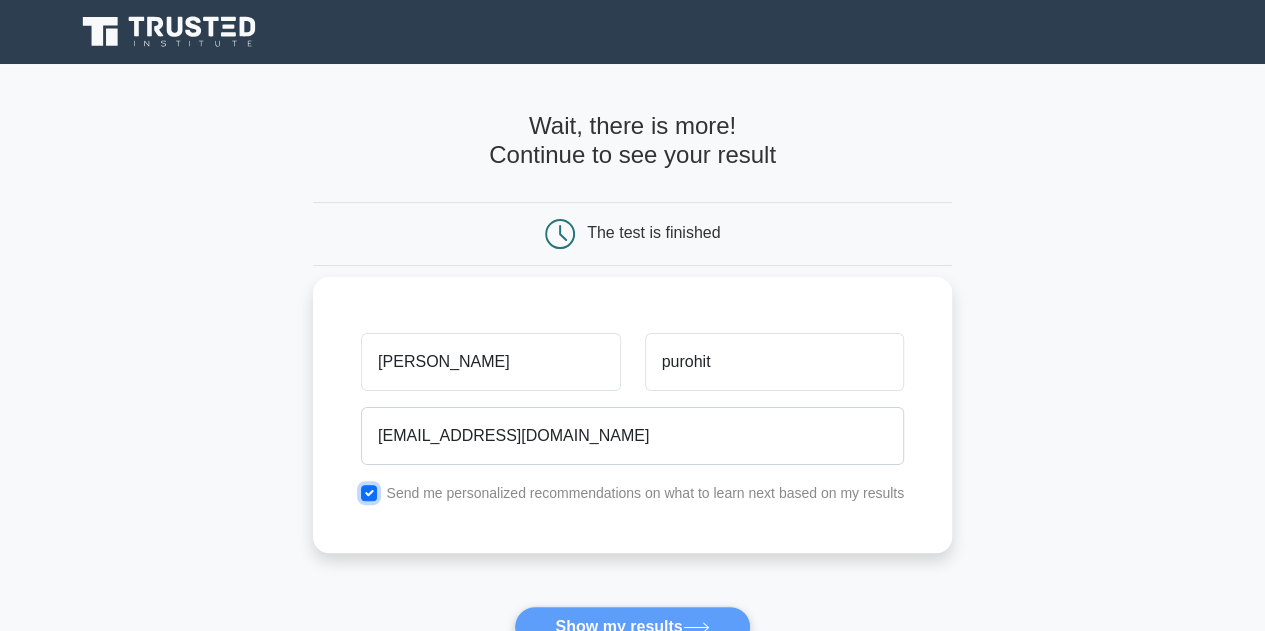 click at bounding box center [369, 493] 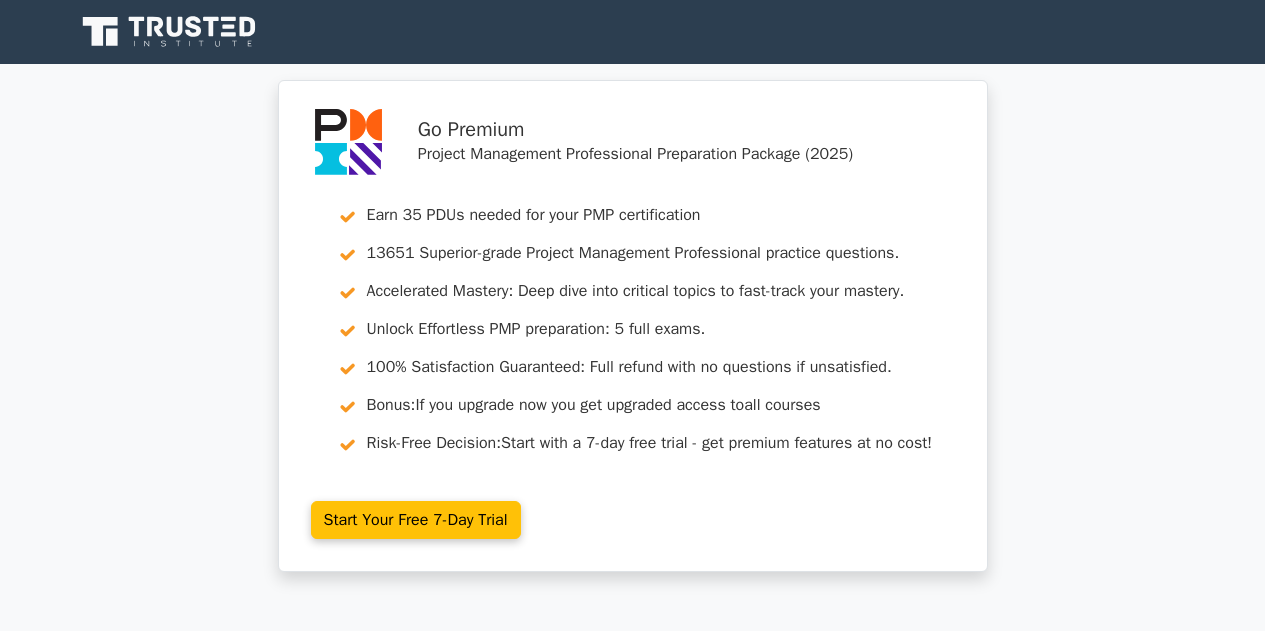 scroll, scrollTop: 0, scrollLeft: 0, axis: both 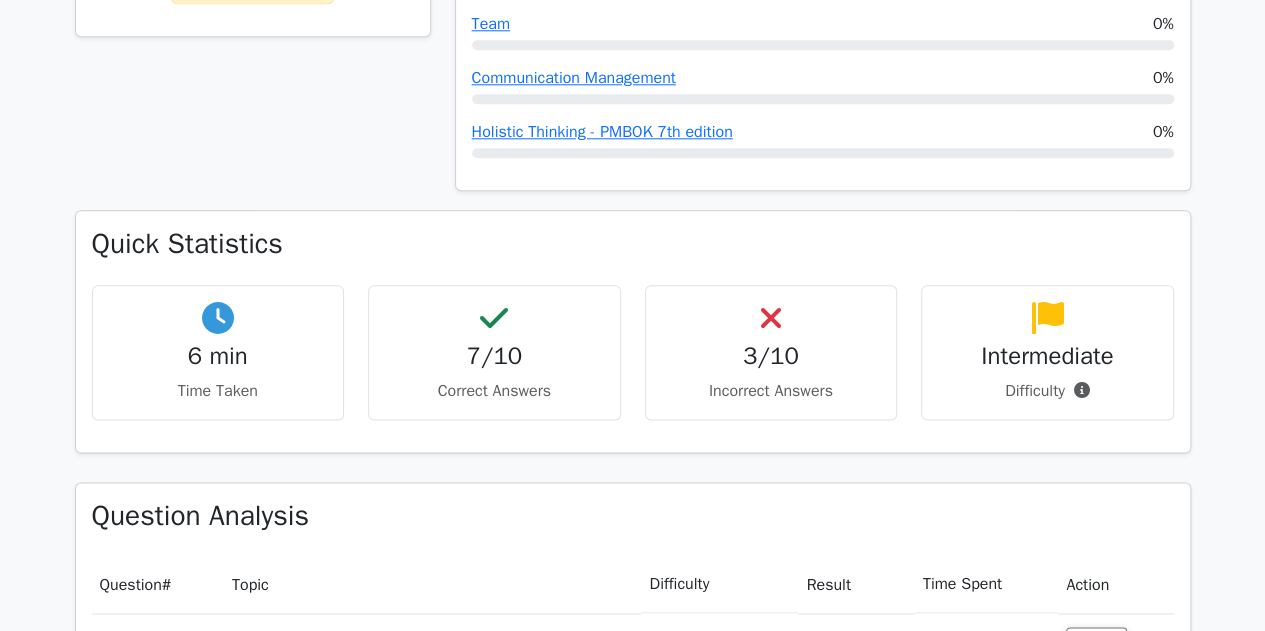 click on "3/10" at bounding box center [771, 356] 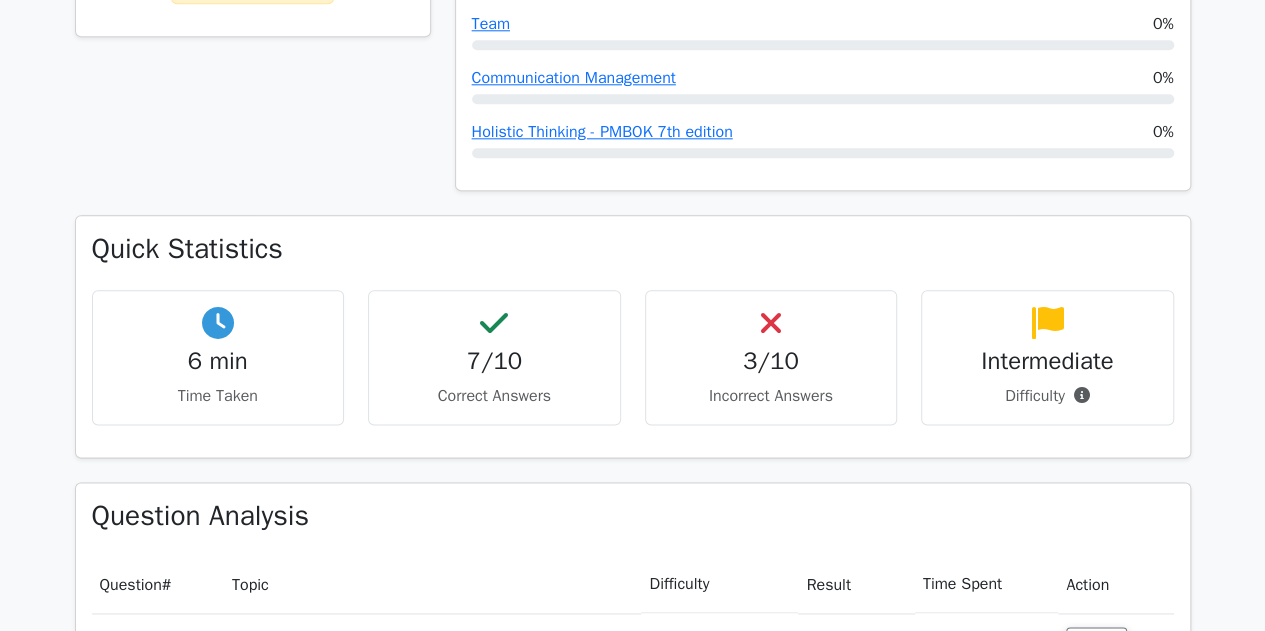 click on "Quick Statistics
6 min
Time Taken
7/10
Correct Answers
3/10
Incorrect Answers
Intermediate" at bounding box center (633, 348) 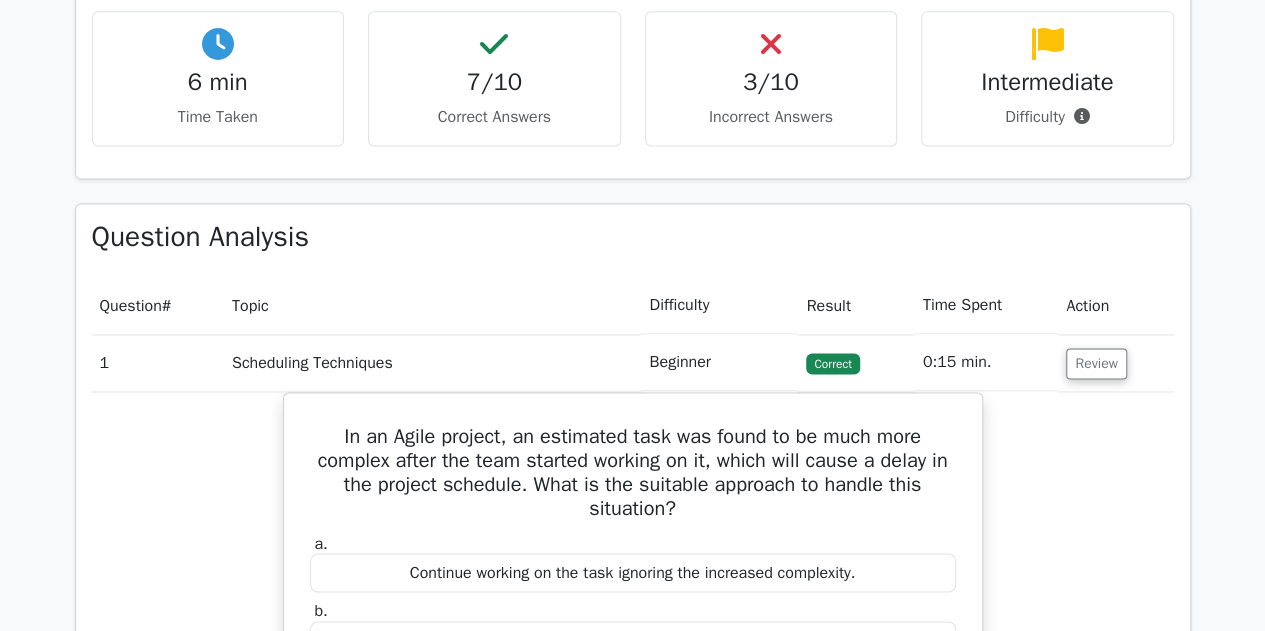 scroll, scrollTop: 1365, scrollLeft: 0, axis: vertical 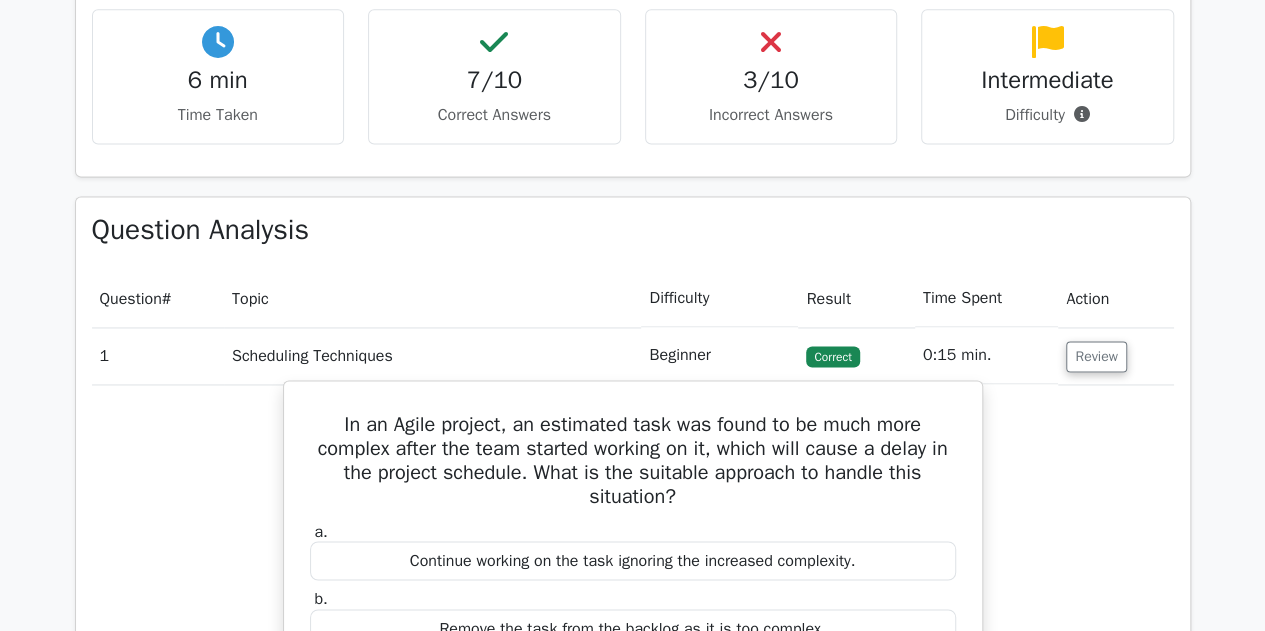 click on "In an Agile project, an estimated task was found to be much more complex after the team started working on it, which will cause a delay in the project schedule. What is the suitable approach to handle this situation?" at bounding box center (633, 461) 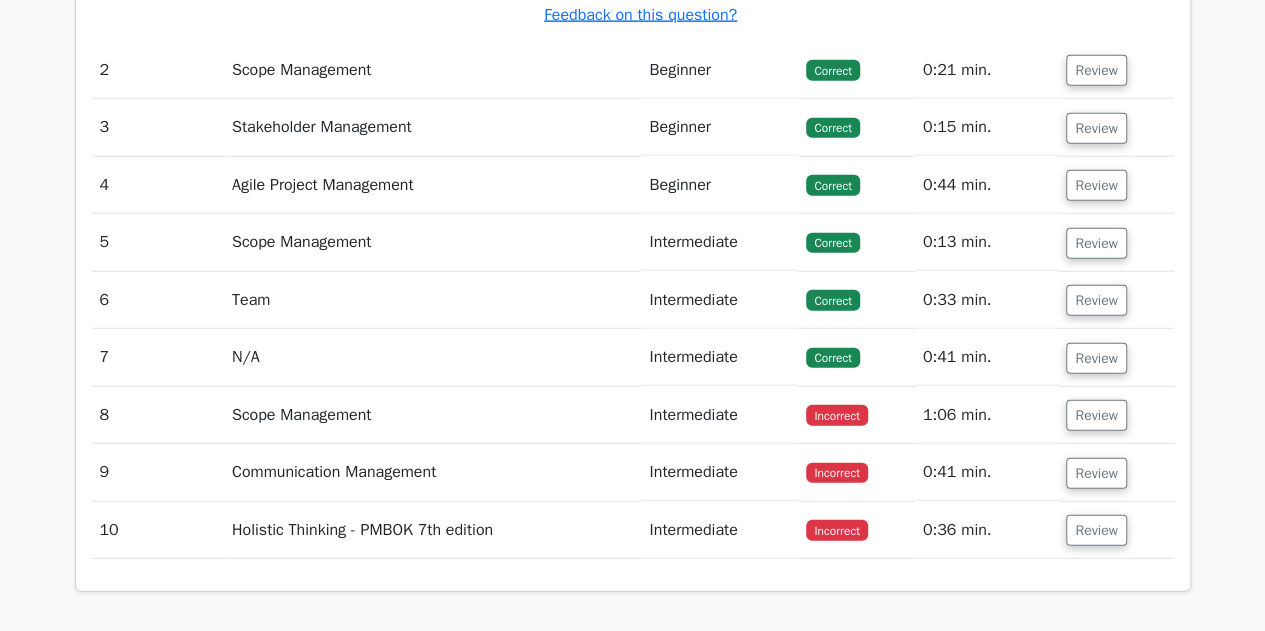 scroll, scrollTop: 2488, scrollLeft: 0, axis: vertical 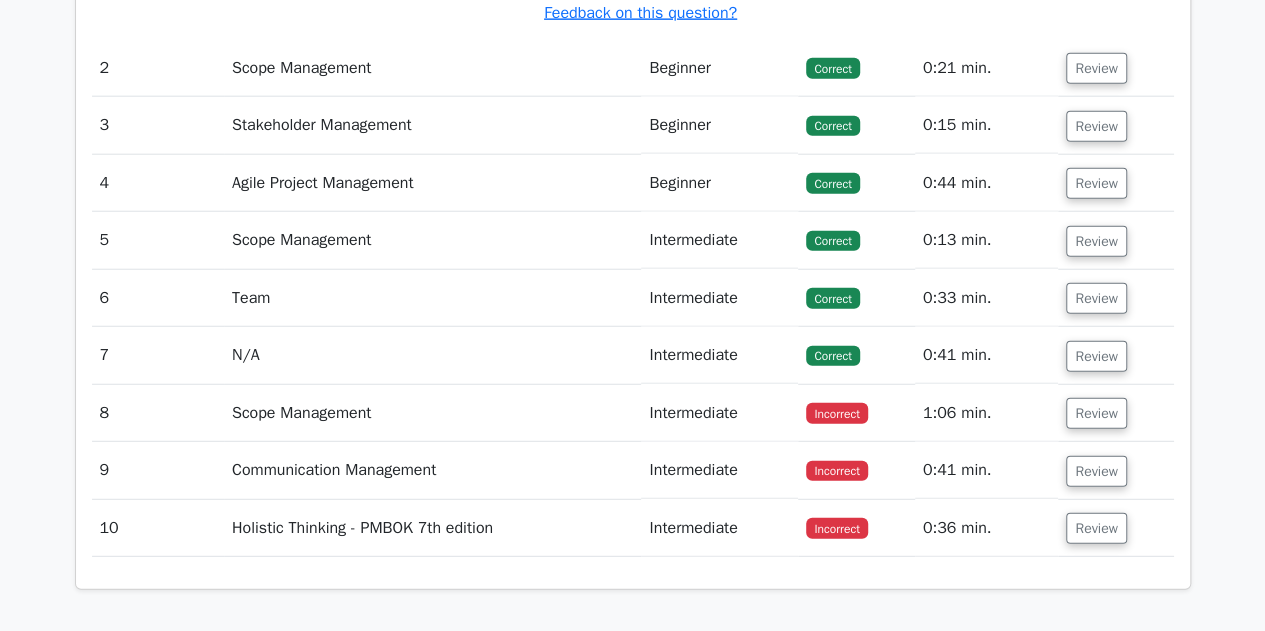 click on "Scope Management" at bounding box center (433, 413) 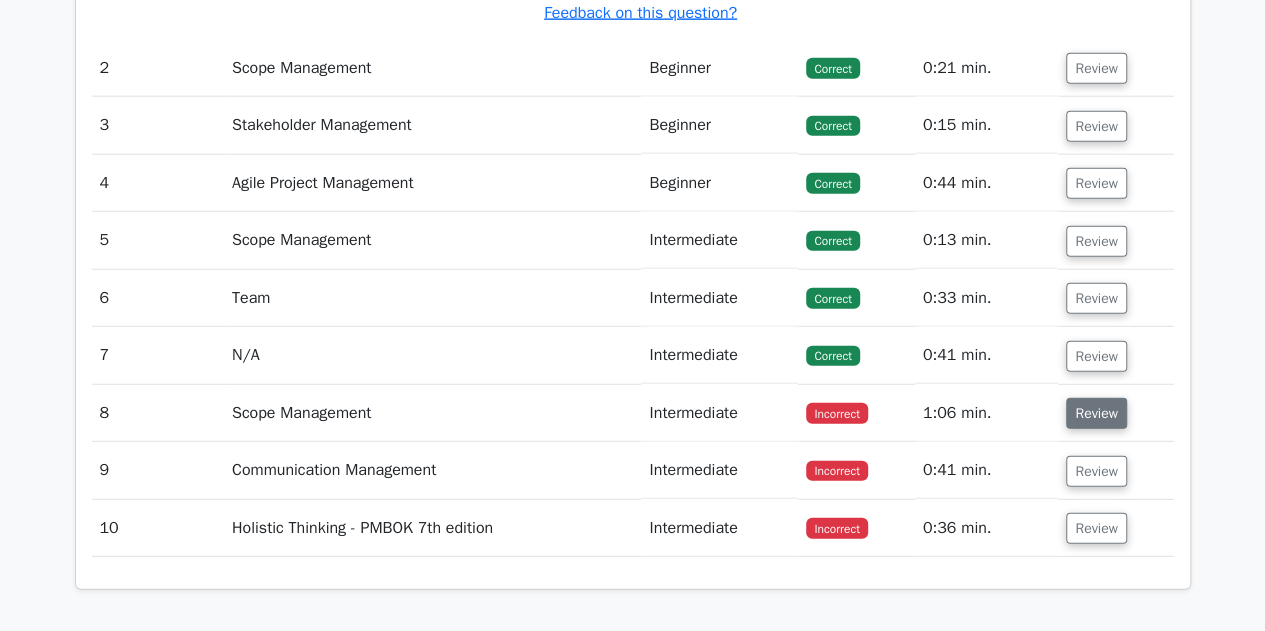click on "Review" at bounding box center (1096, 413) 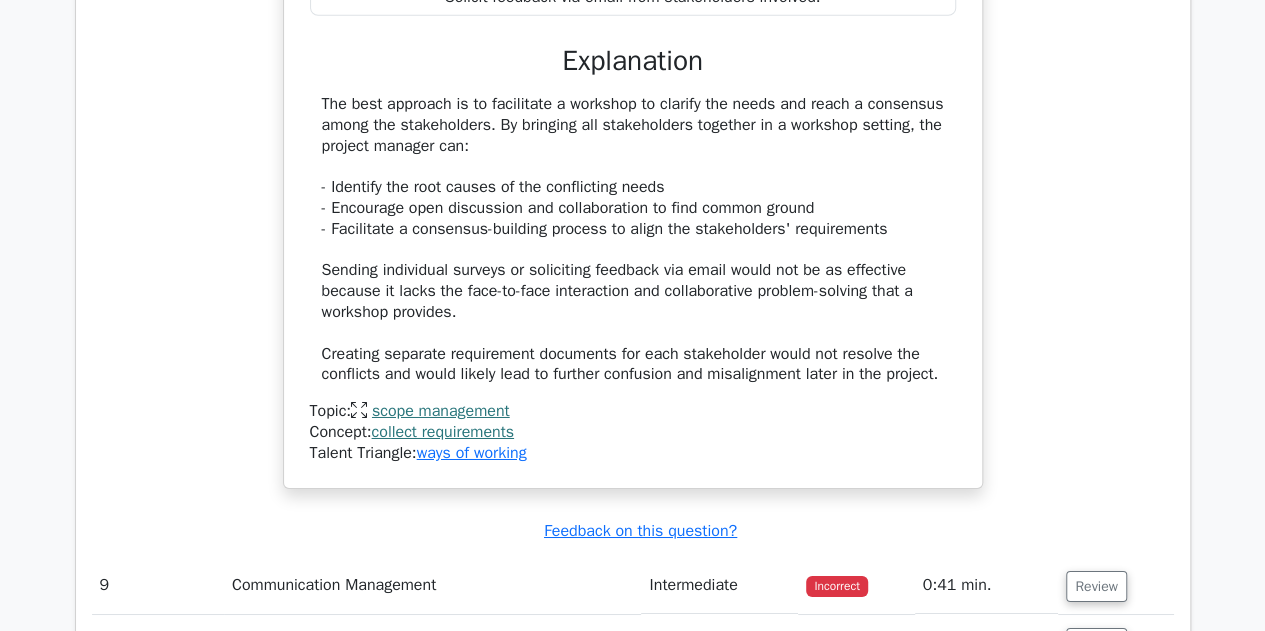 scroll, scrollTop: 3292, scrollLeft: 0, axis: vertical 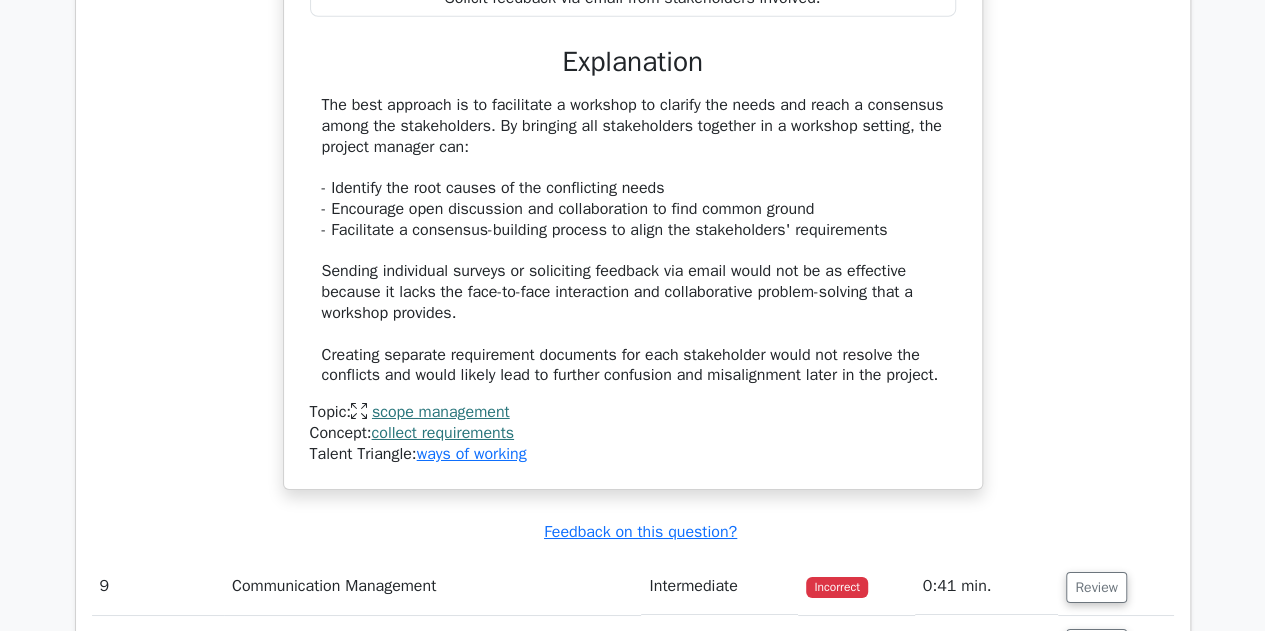 click on "Review" at bounding box center (1115, 586) 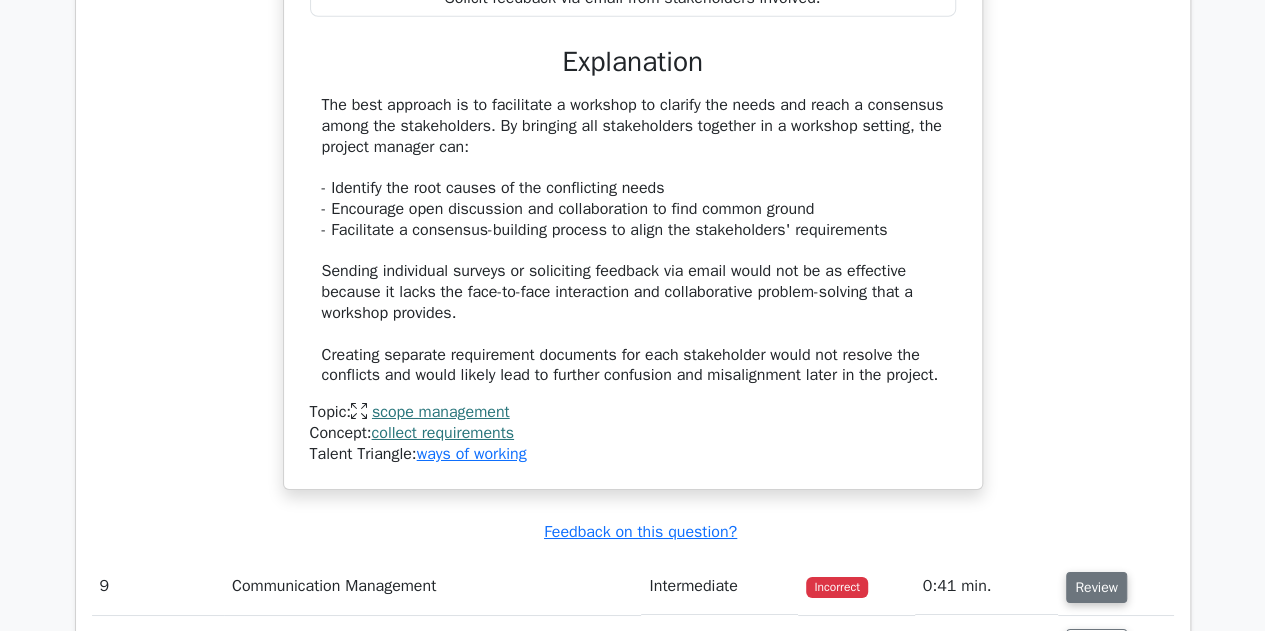 click on "Review" at bounding box center [1096, 587] 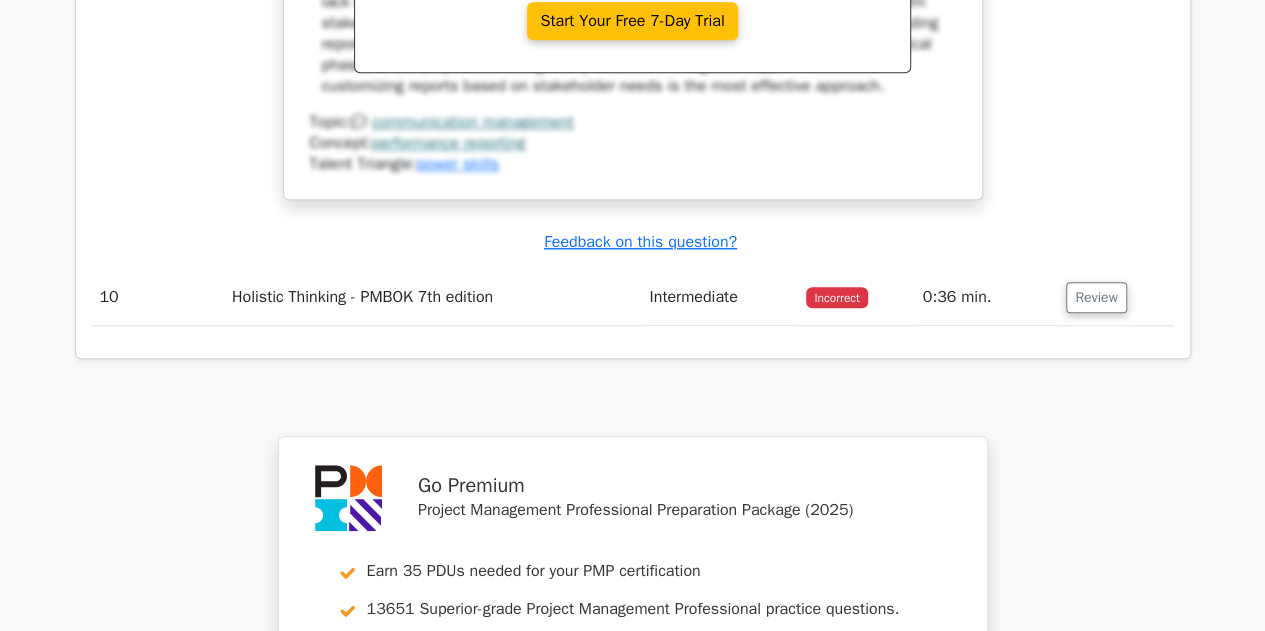 scroll, scrollTop: 4543, scrollLeft: 0, axis: vertical 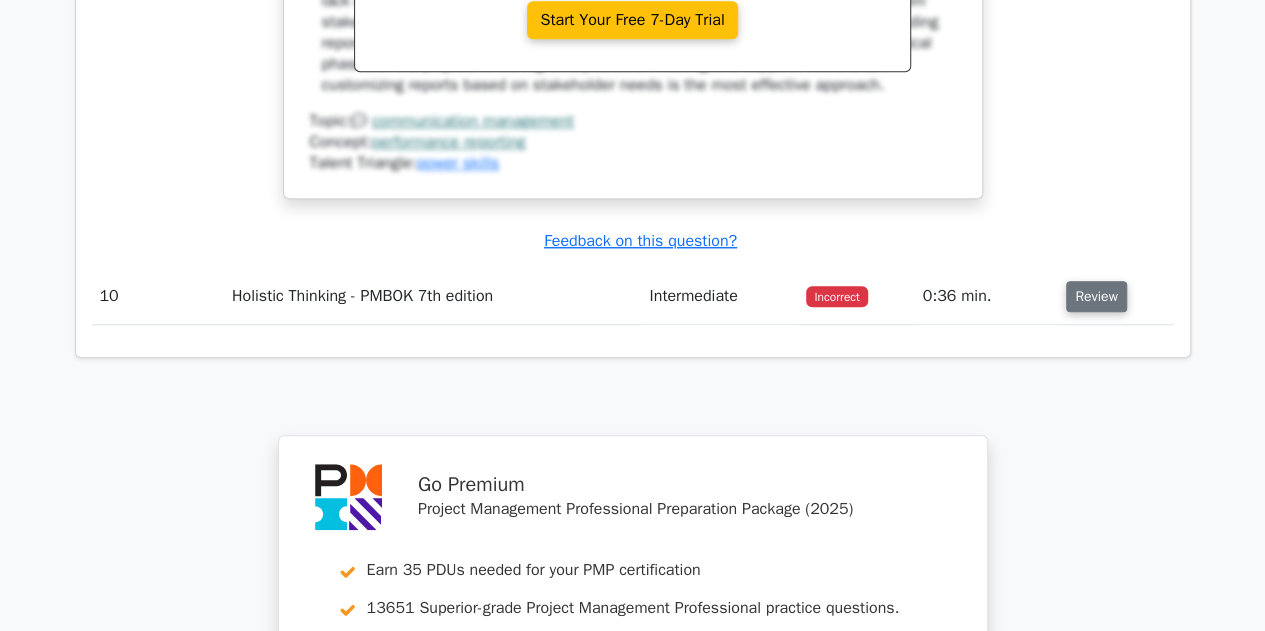 click on "Review" at bounding box center (1096, 296) 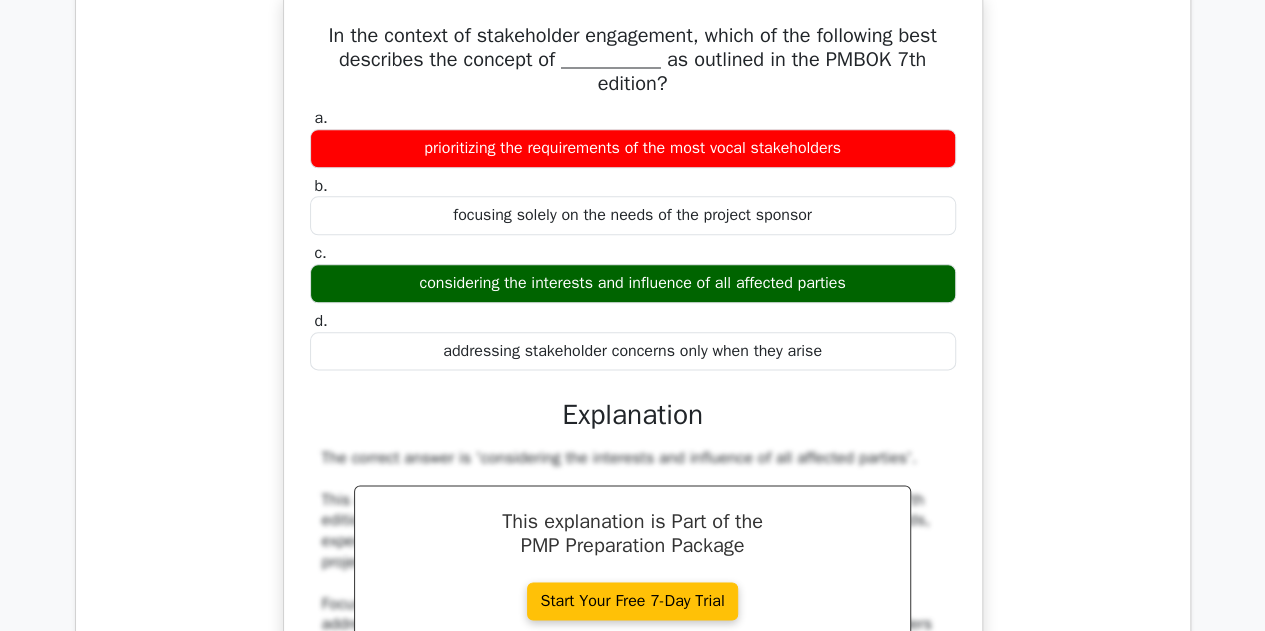scroll, scrollTop: 5043, scrollLeft: 0, axis: vertical 